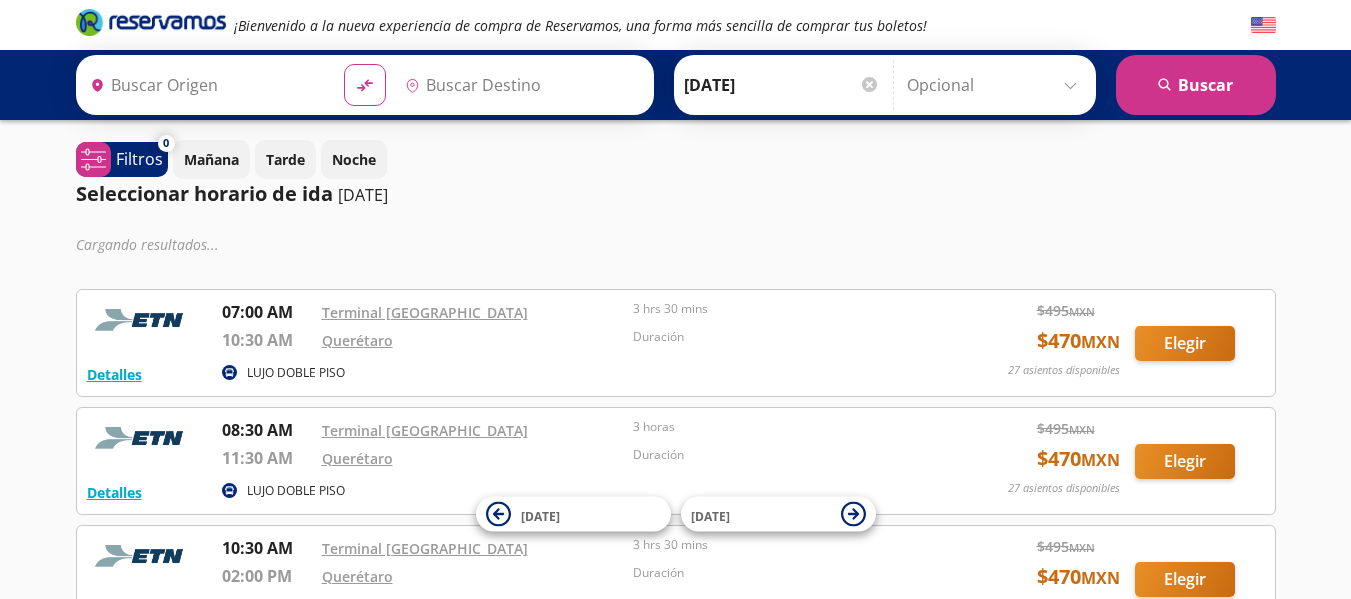 scroll, scrollTop: 0, scrollLeft: 0, axis: both 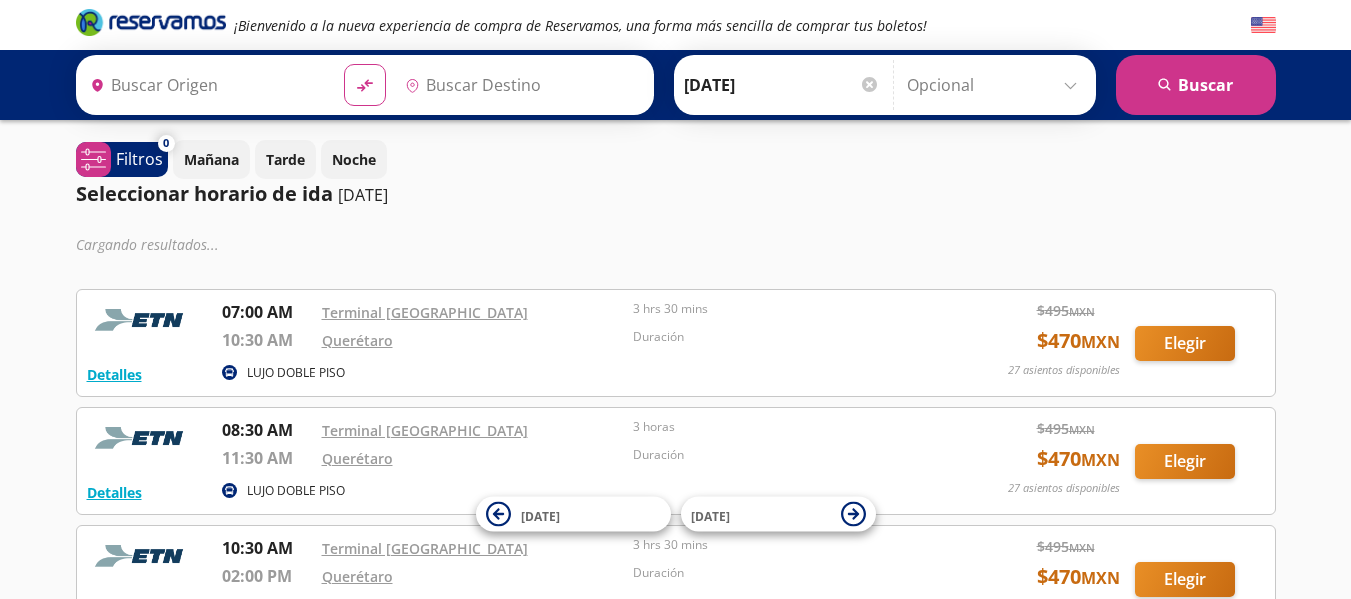 type on "Terminal [GEOGRAPHIC_DATA], [GEOGRAPHIC_DATA]" 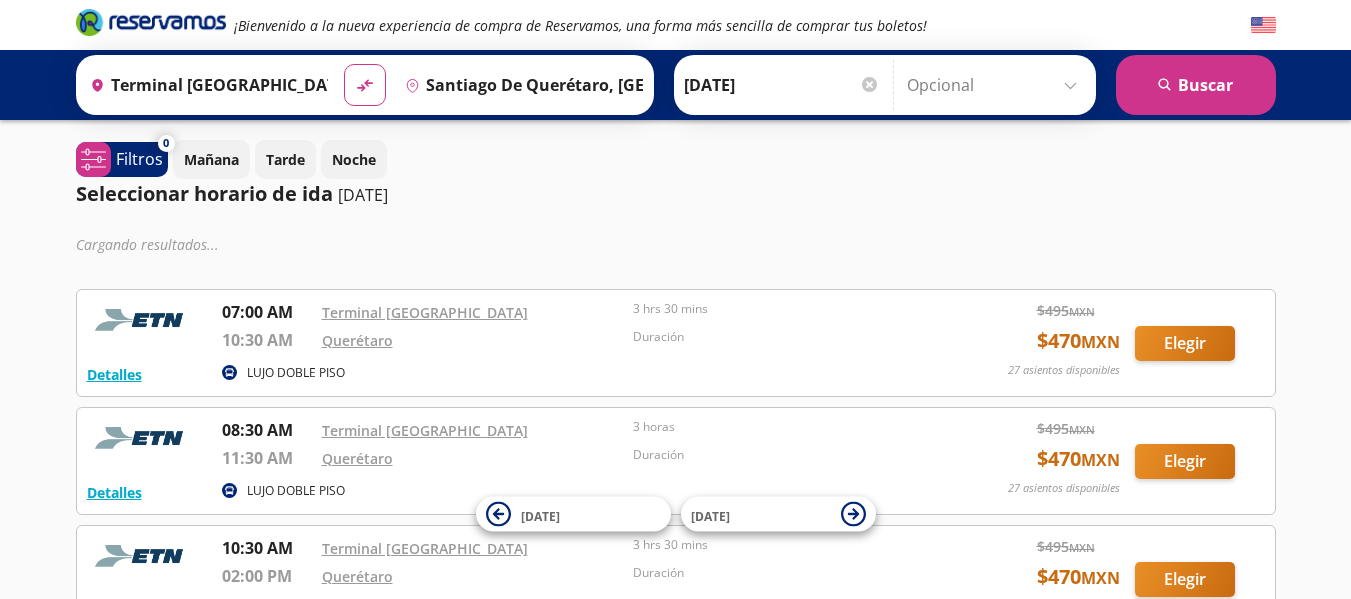 scroll, scrollTop: 0, scrollLeft: 0, axis: both 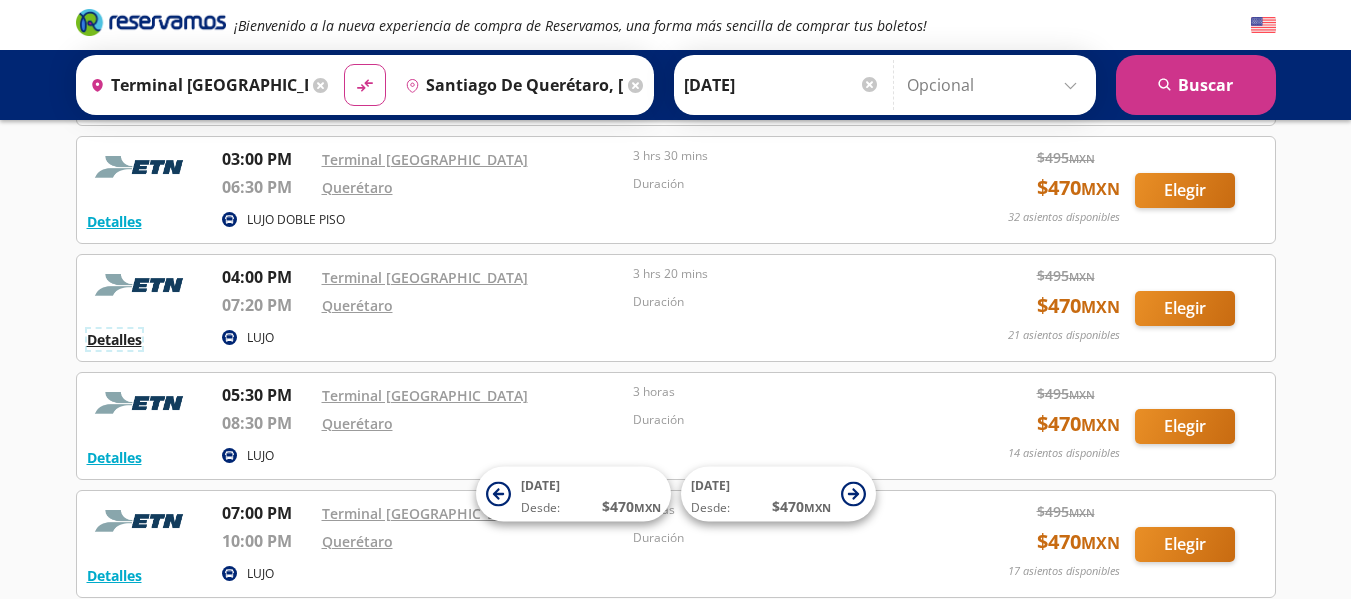 click on "Detalles" at bounding box center (114, 339) 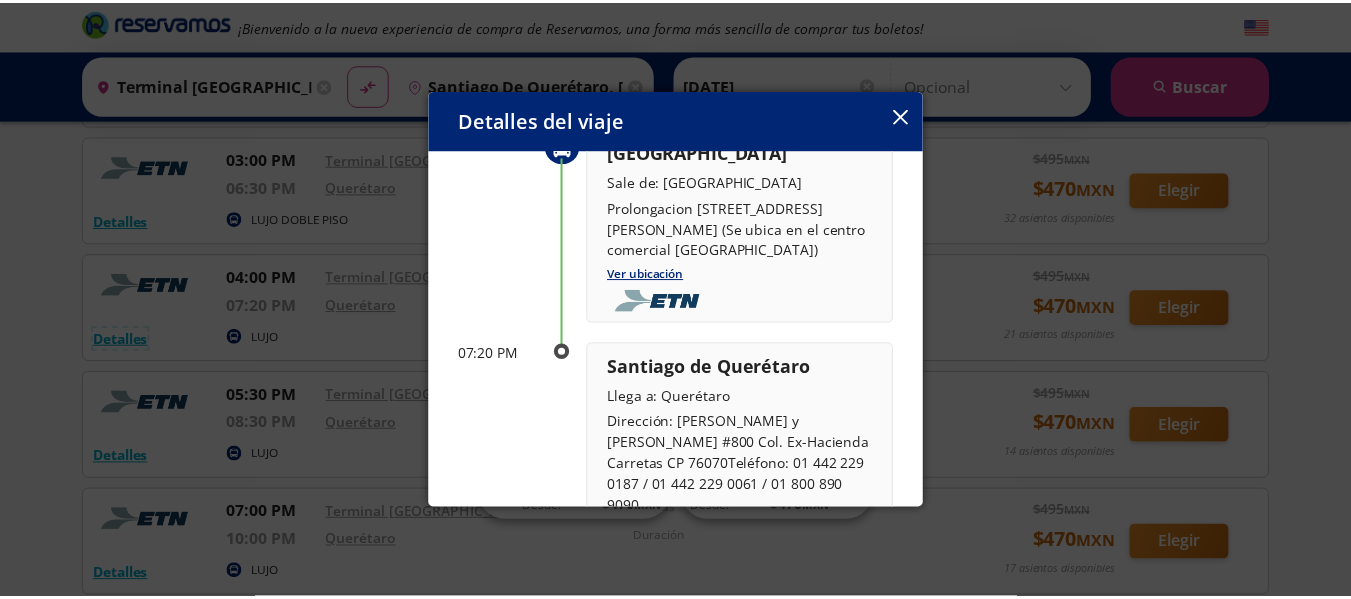 scroll, scrollTop: 0, scrollLeft: 0, axis: both 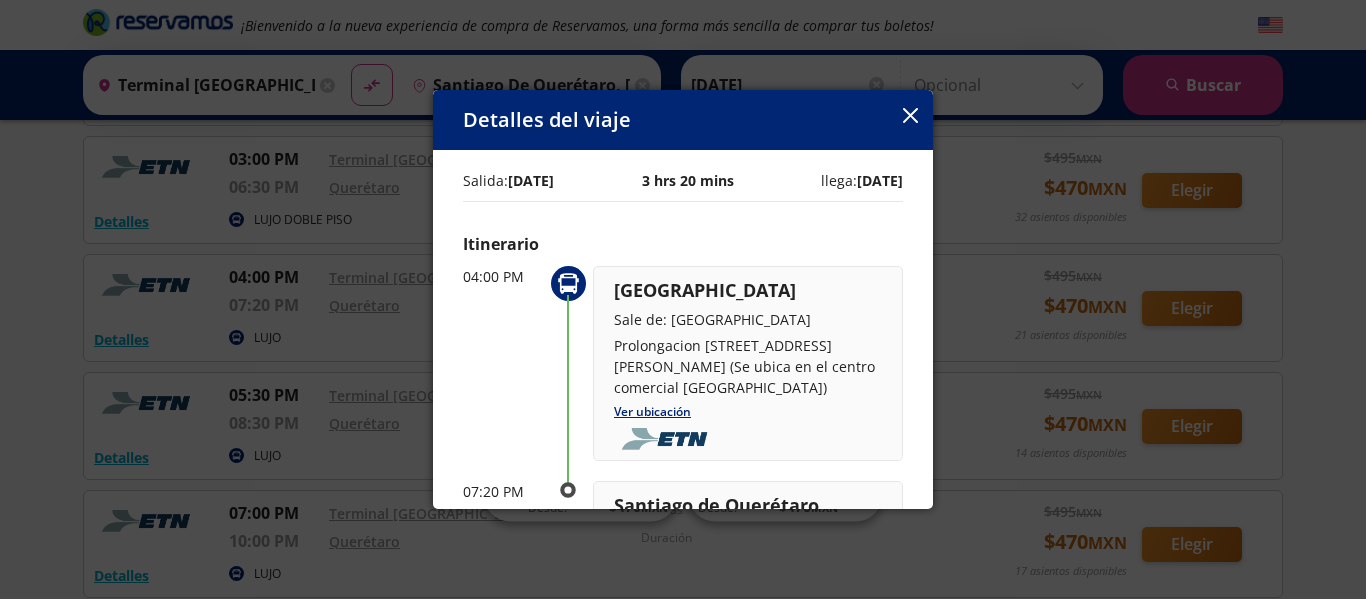 click 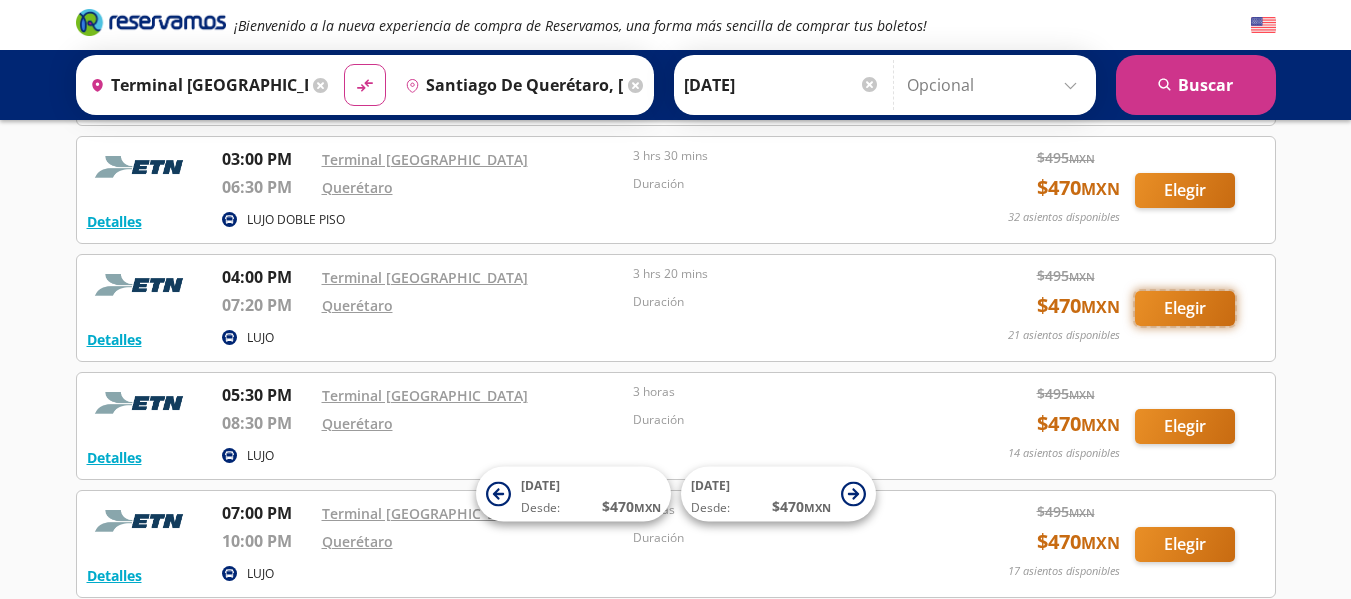 click on "Elegir" at bounding box center (1185, 308) 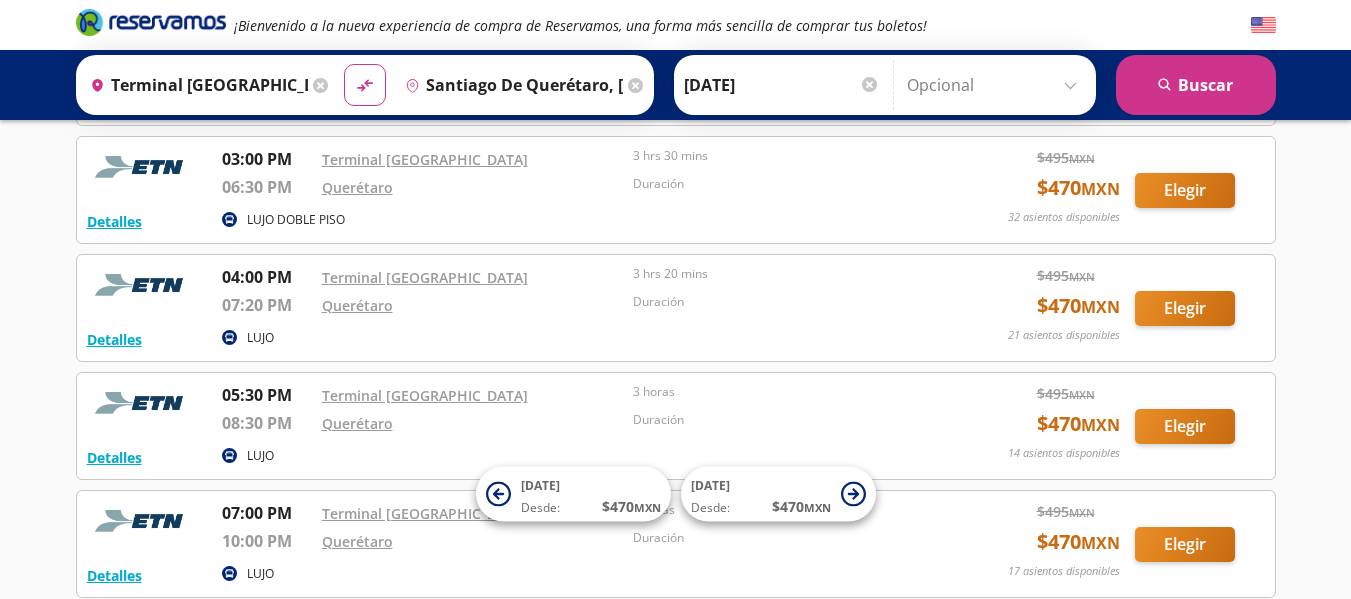 scroll, scrollTop: 0, scrollLeft: 0, axis: both 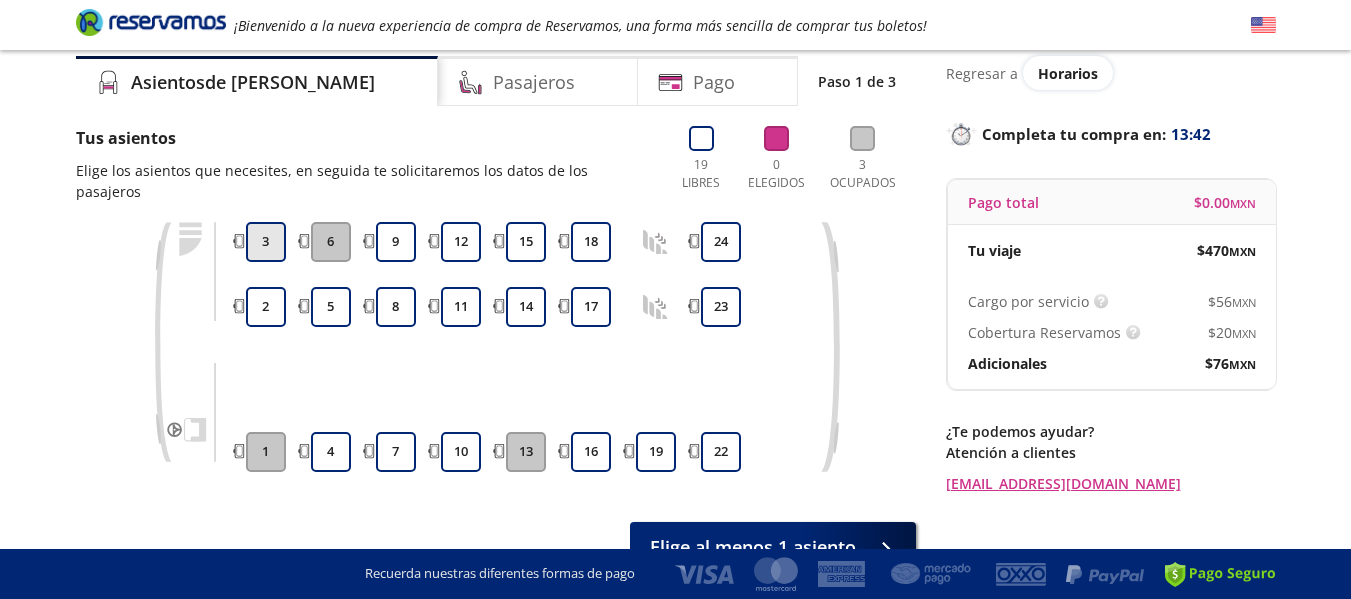 click on "3" at bounding box center [266, 242] 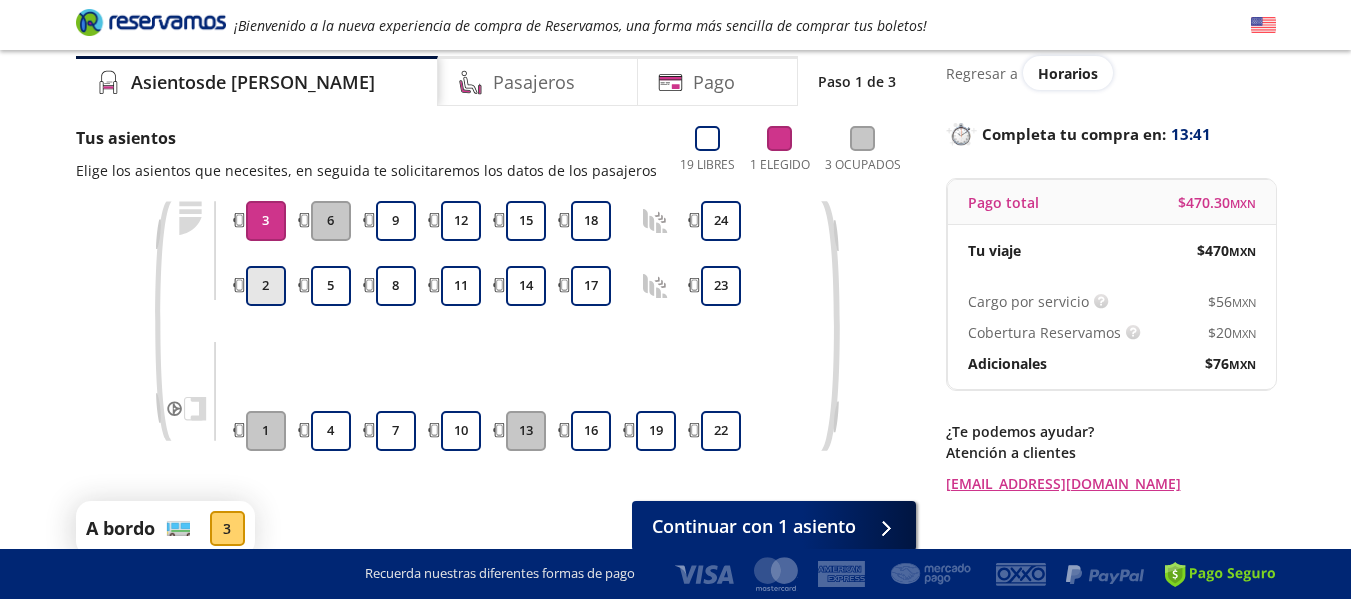 click on "2" at bounding box center (266, 286) 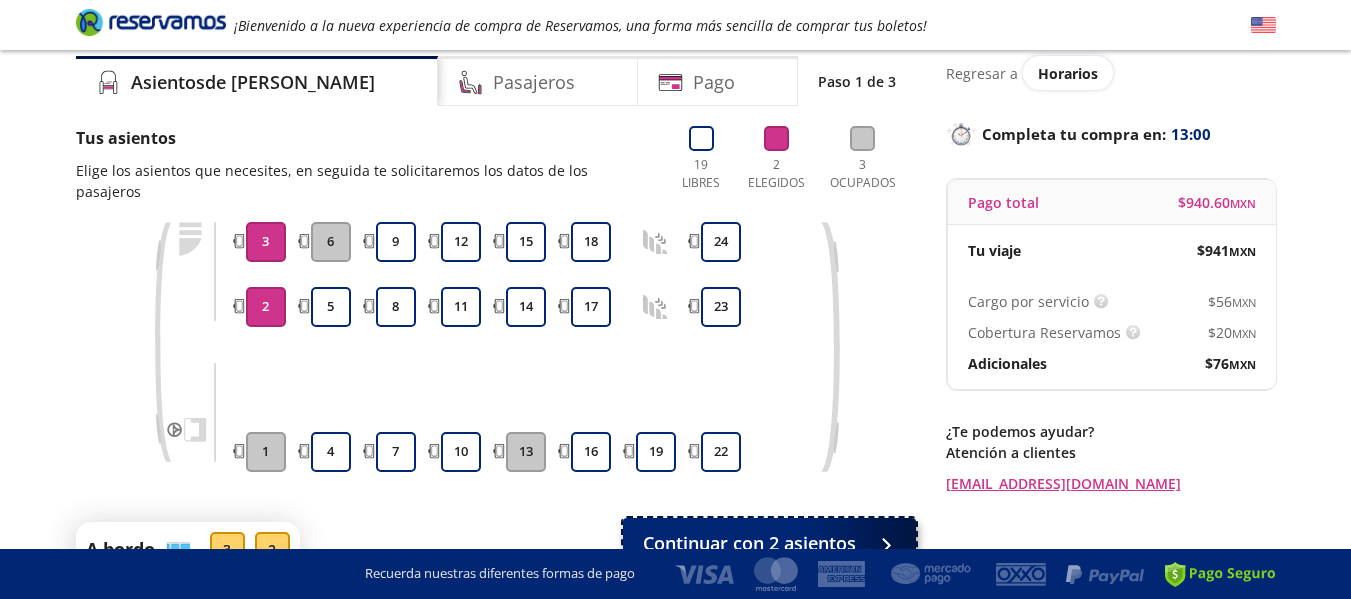 click at bounding box center (881, 543) 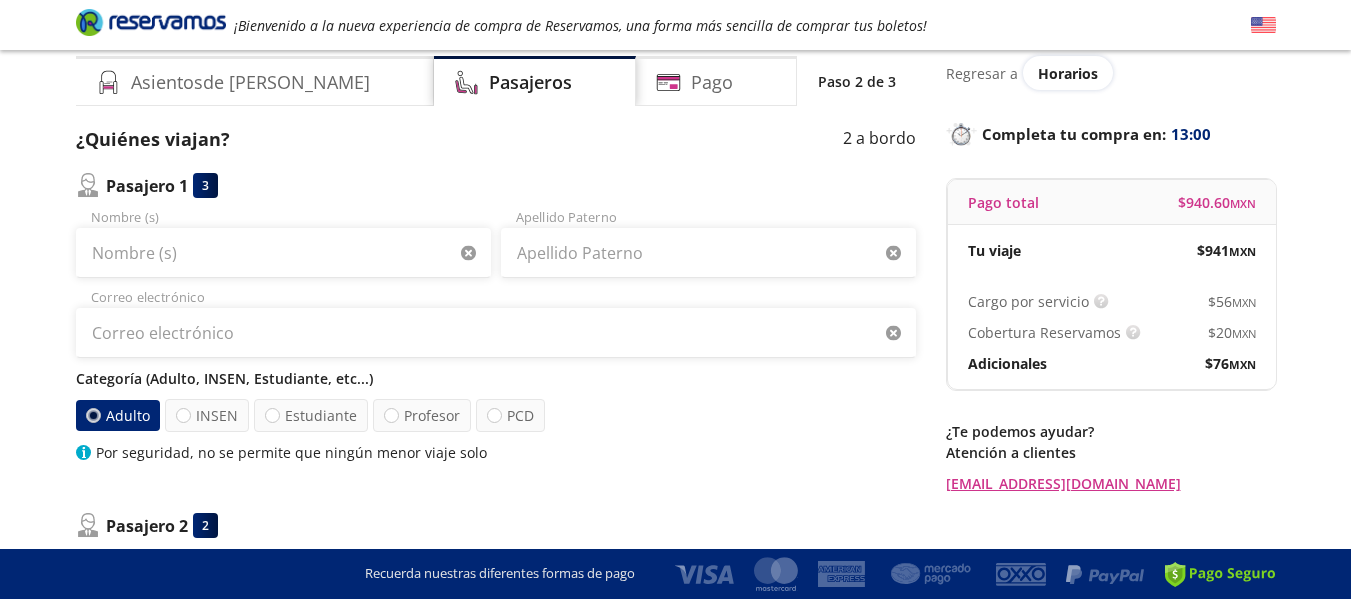 scroll, scrollTop: 0, scrollLeft: 0, axis: both 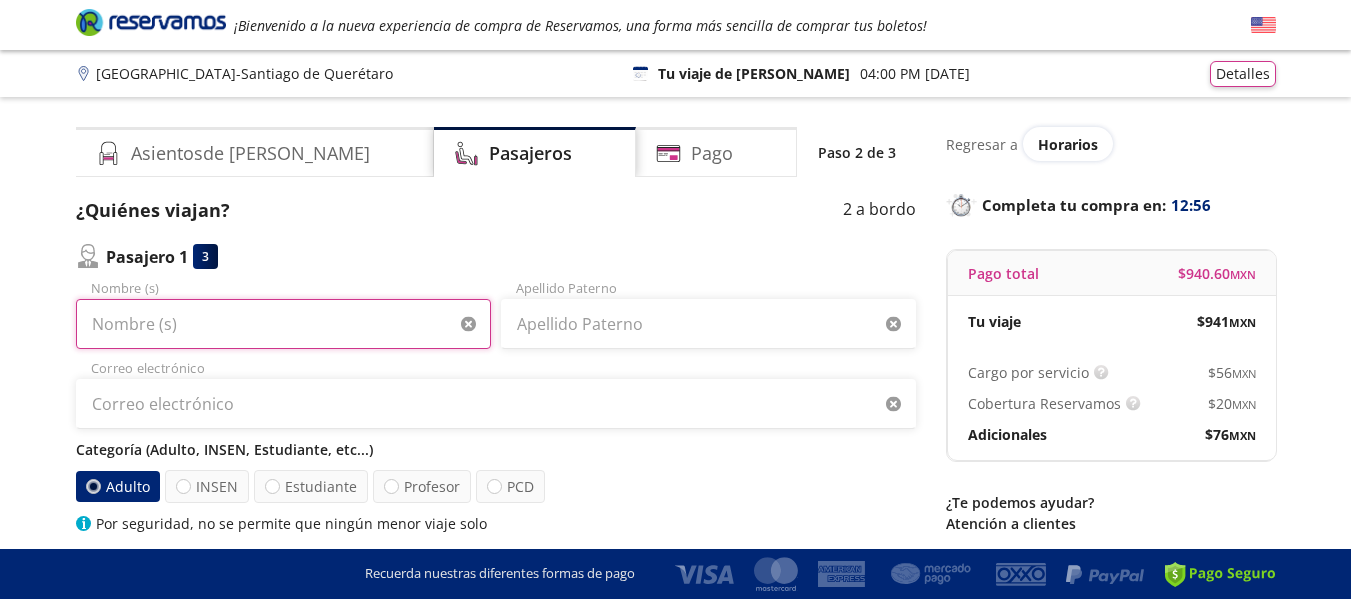 click on "Nombre (s)" at bounding box center (283, 324) 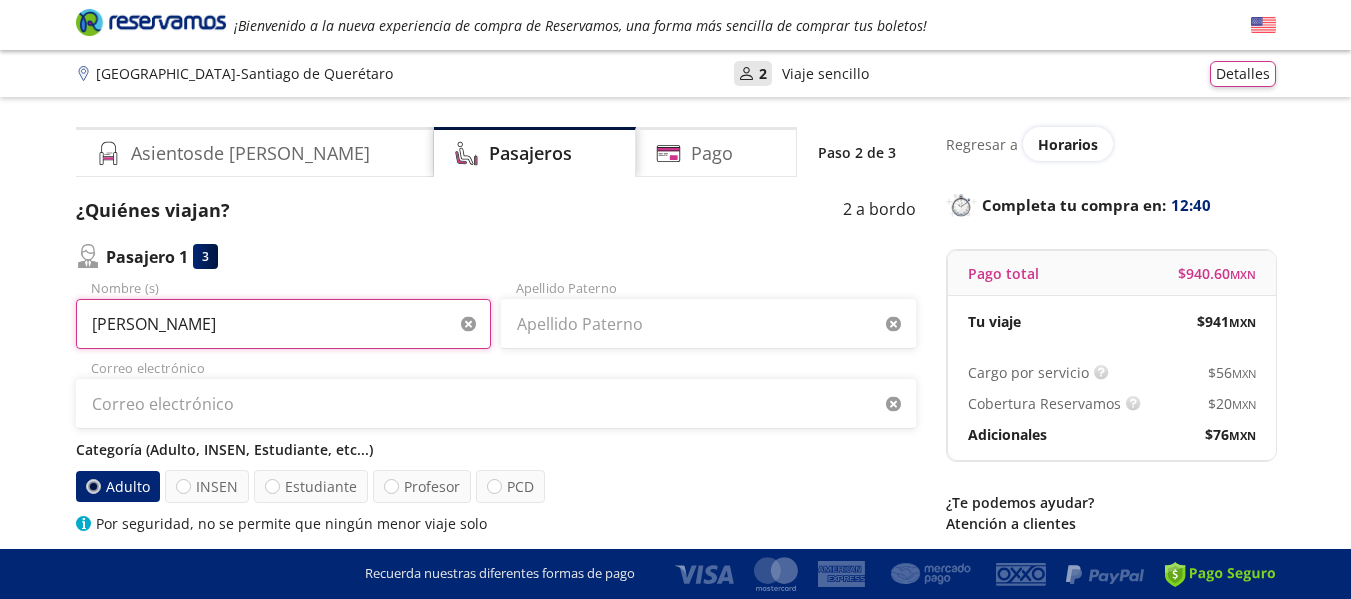 type on "[PERSON_NAME]" 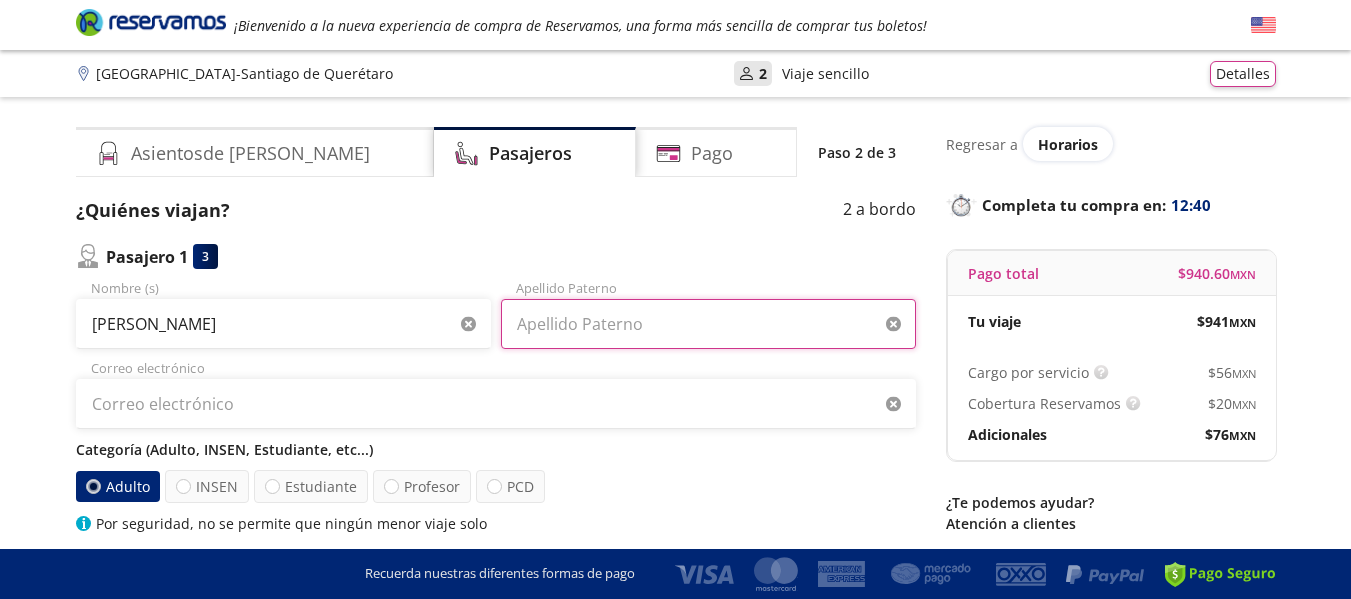 click on "Apellido Paterno" at bounding box center [708, 324] 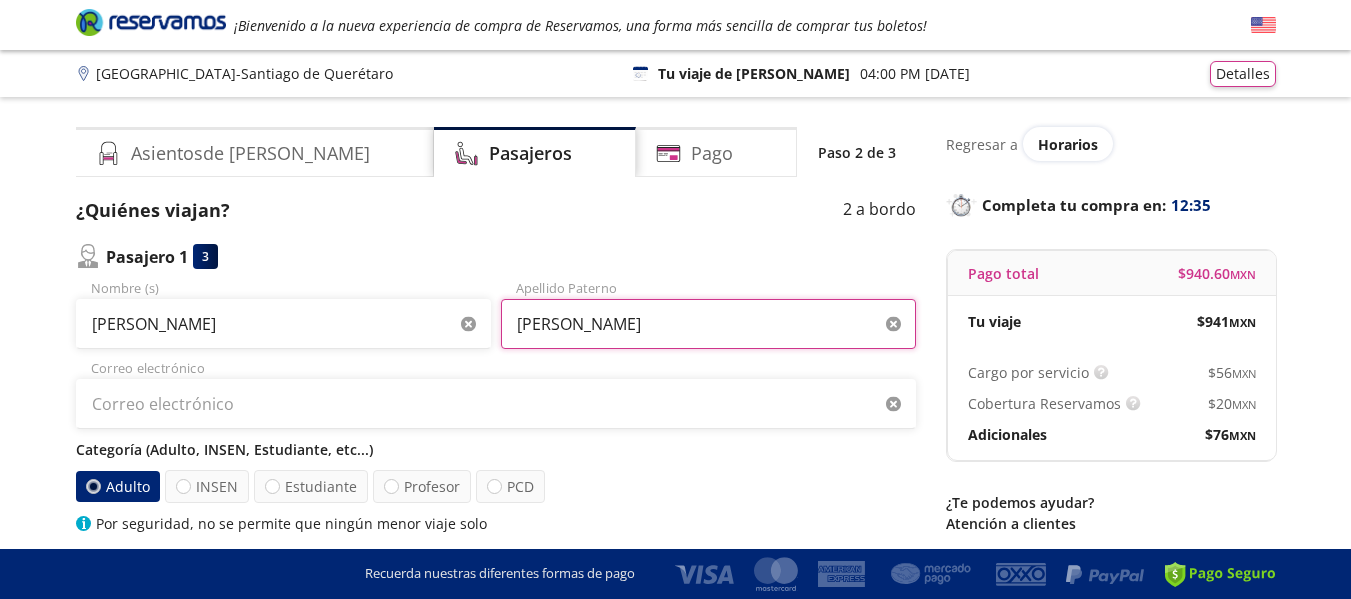 type on "[PERSON_NAME]" 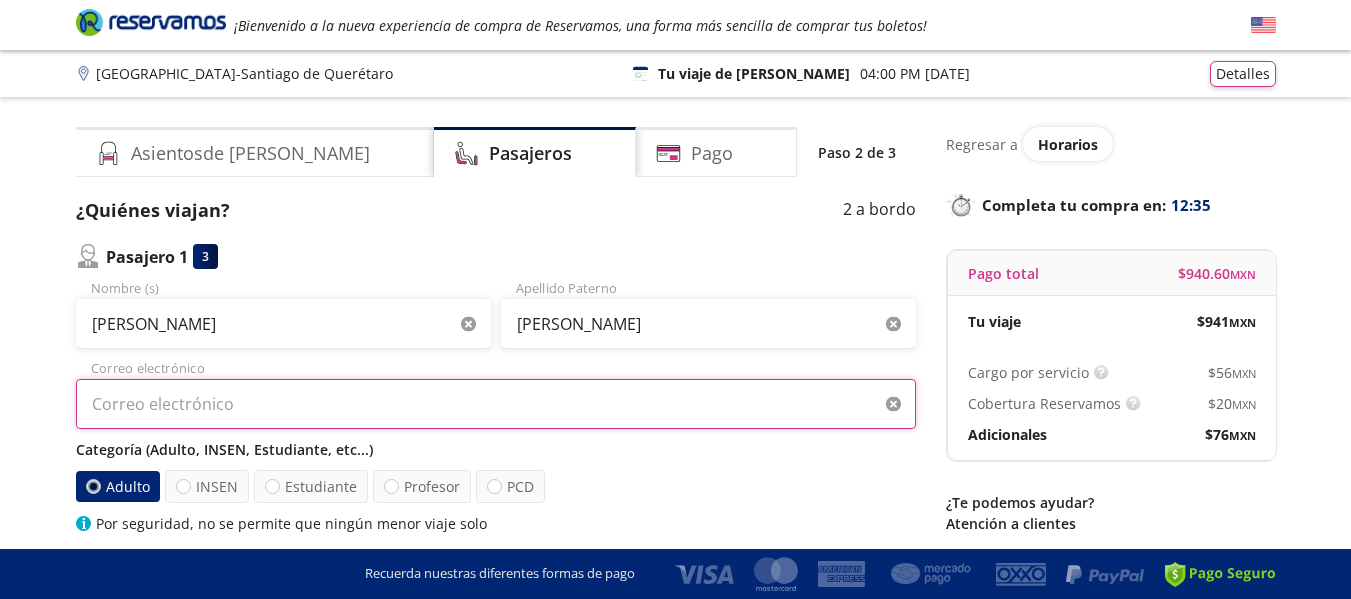 click on "Correo electrónico" at bounding box center [496, 404] 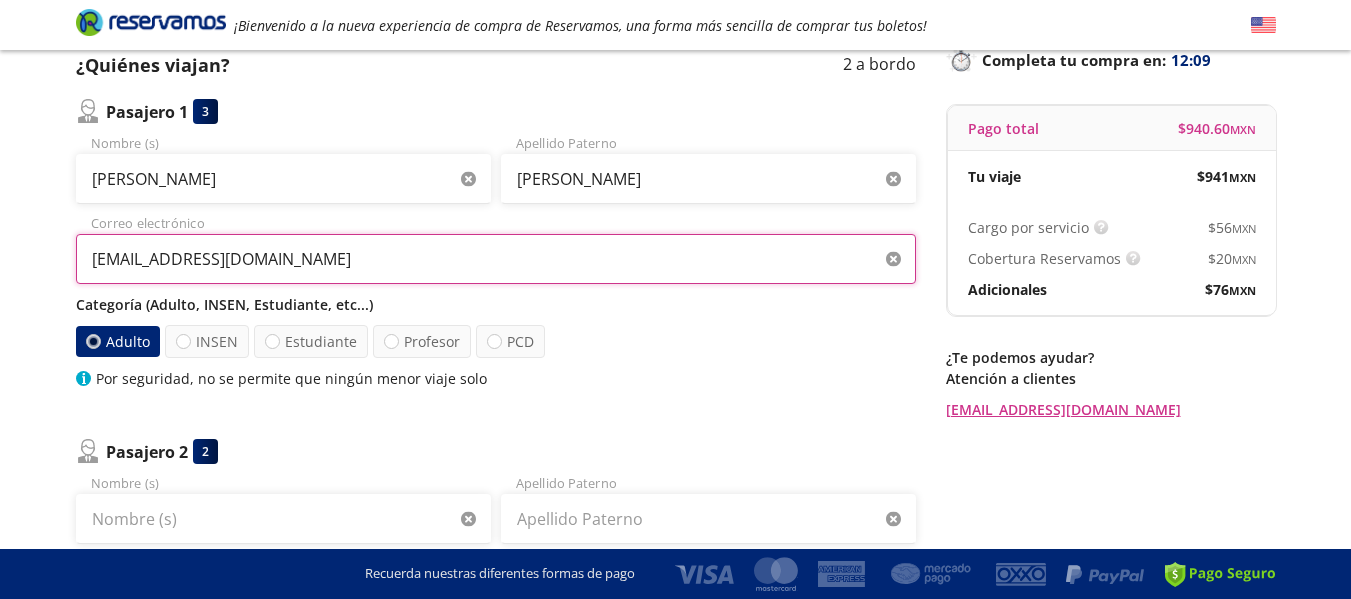 scroll, scrollTop: 149, scrollLeft: 0, axis: vertical 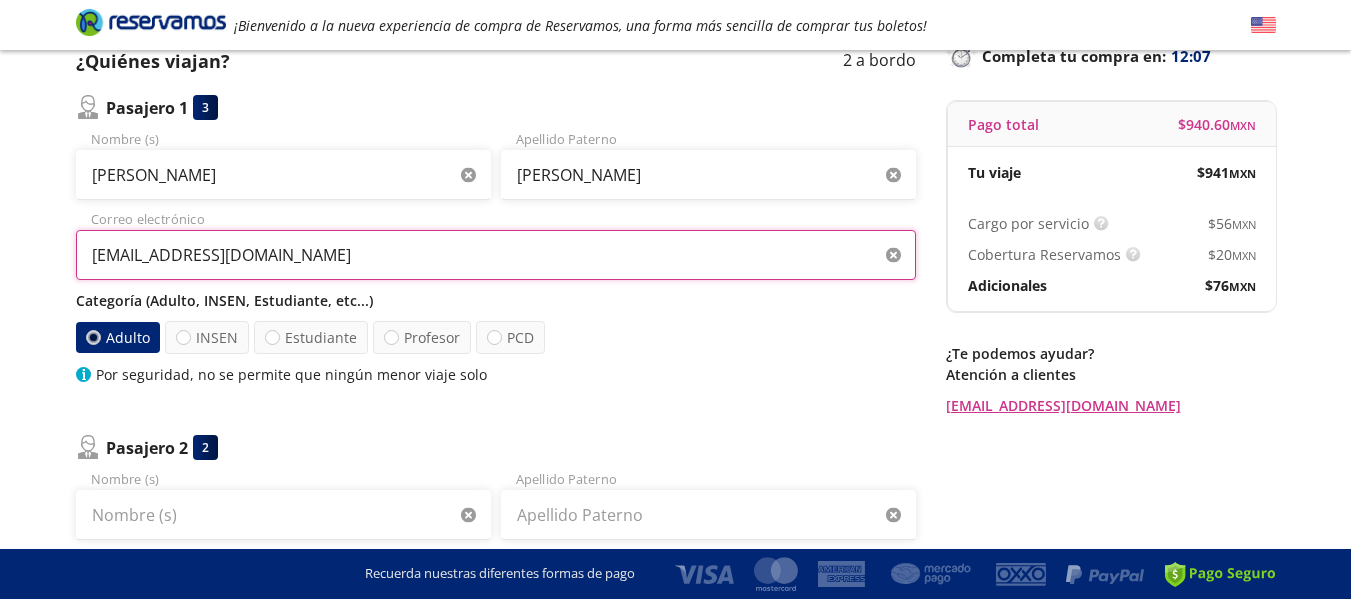 type on "[EMAIL_ADDRESS][DOMAIN_NAME]" 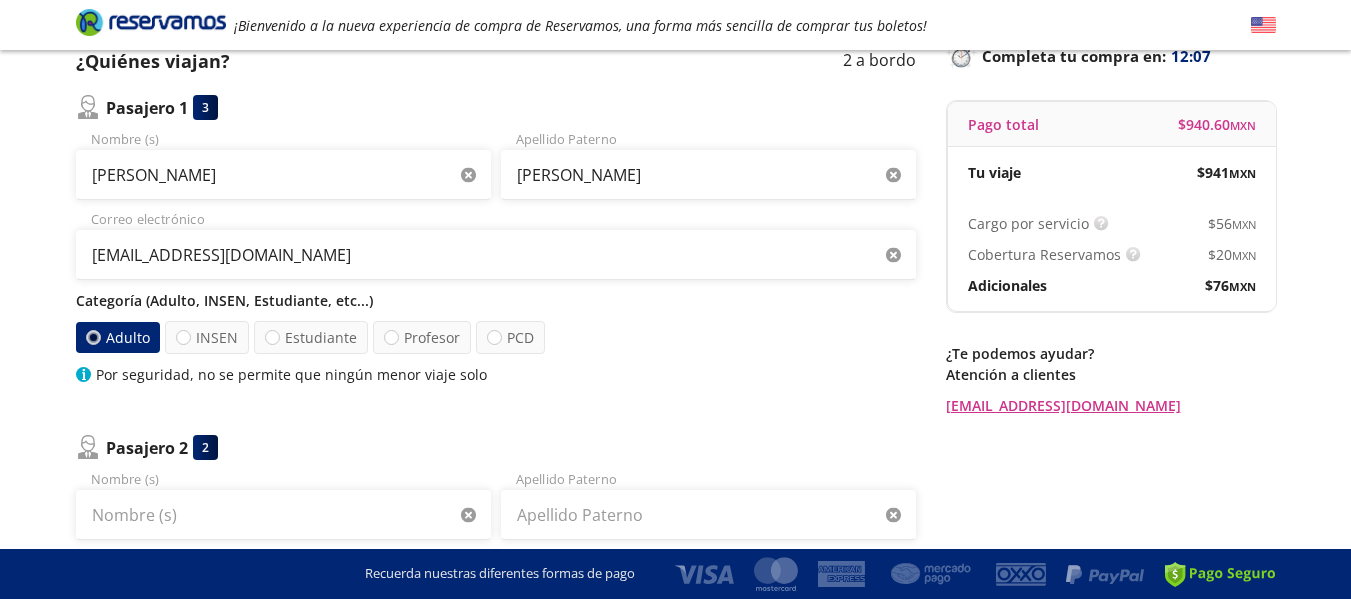 click on "Categoría (Adulto, INSEN, Estudiante, etc...)" at bounding box center [496, 300] 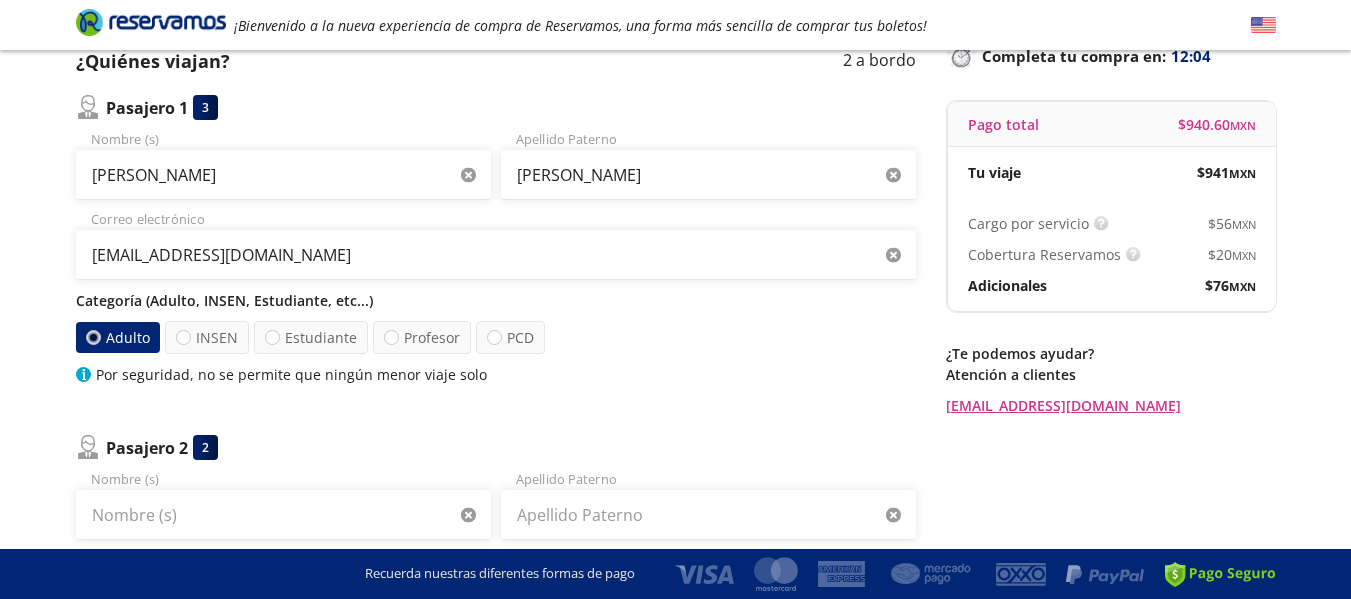 click on "Adulto" at bounding box center (117, 337) 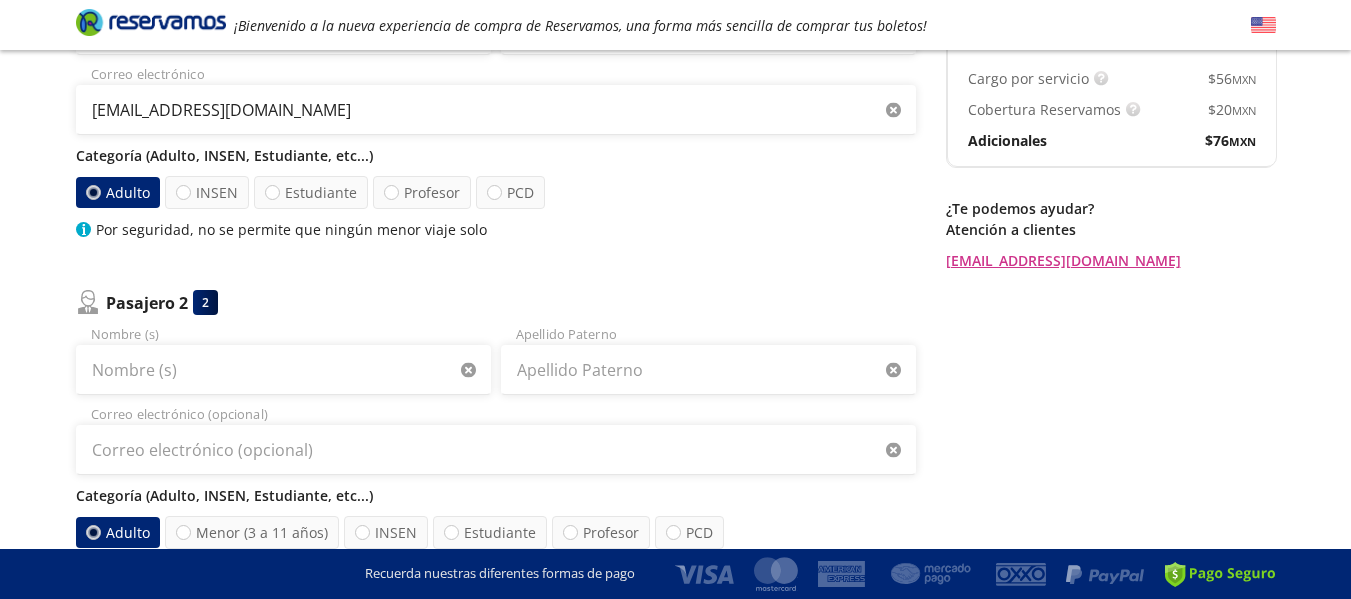 scroll, scrollTop: 393, scrollLeft: 0, axis: vertical 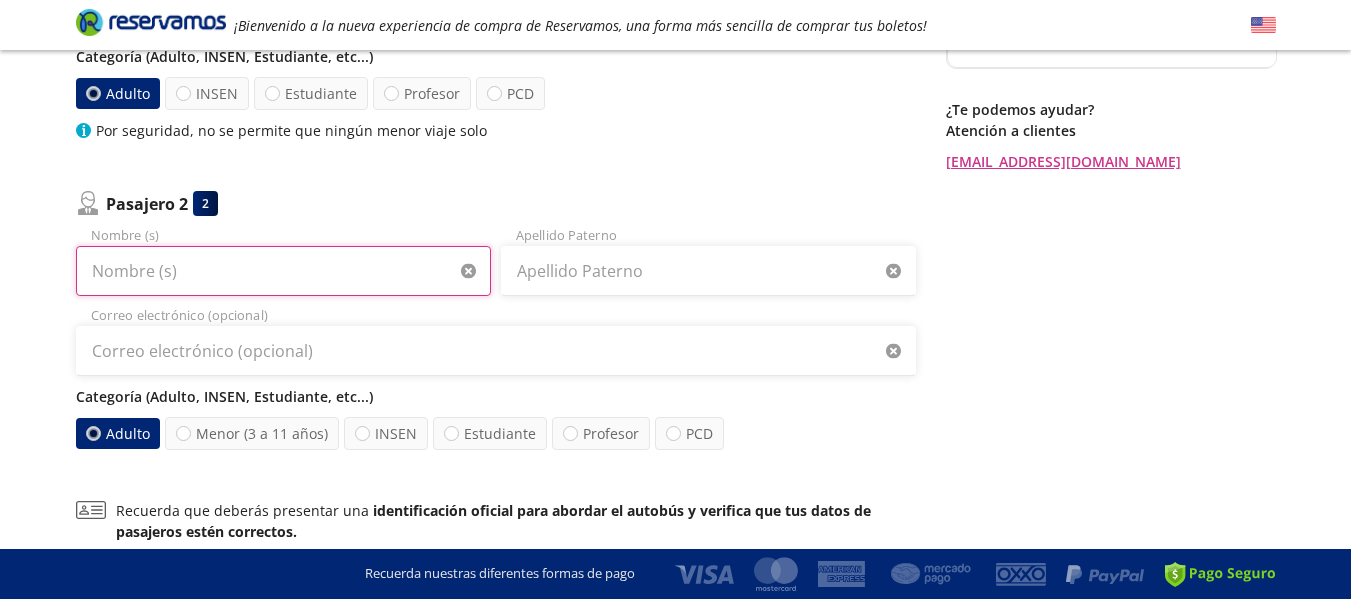 click on "Nombre (s)" at bounding box center [283, 271] 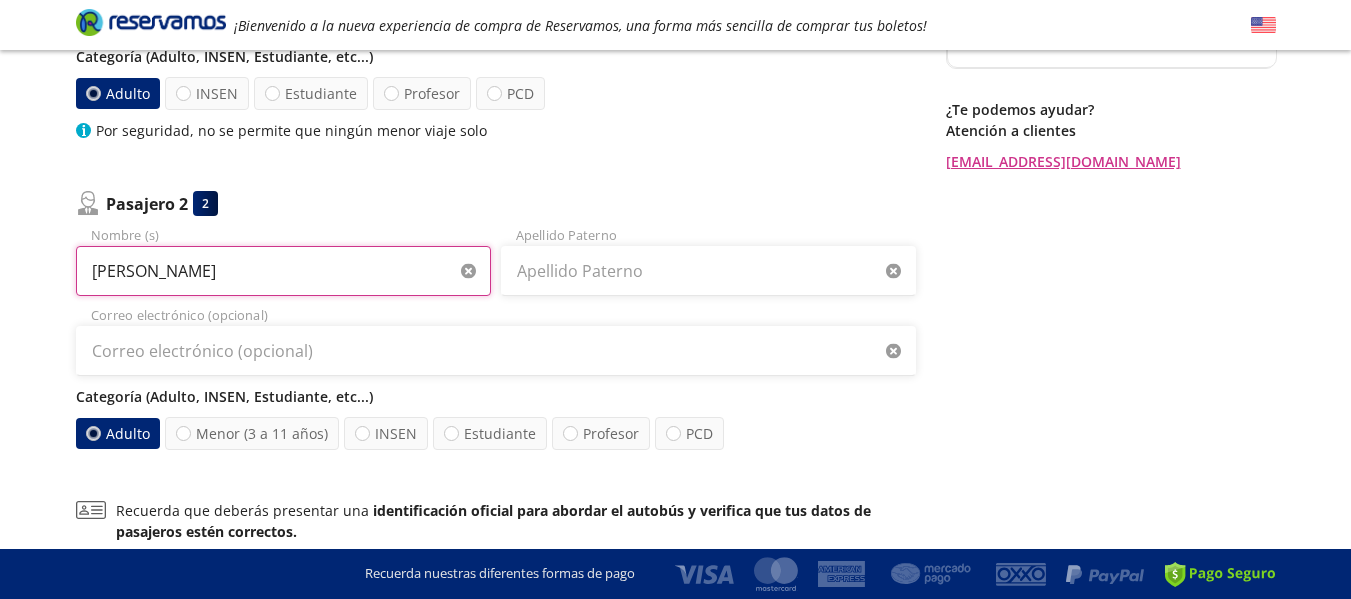 type on "[PERSON_NAME]" 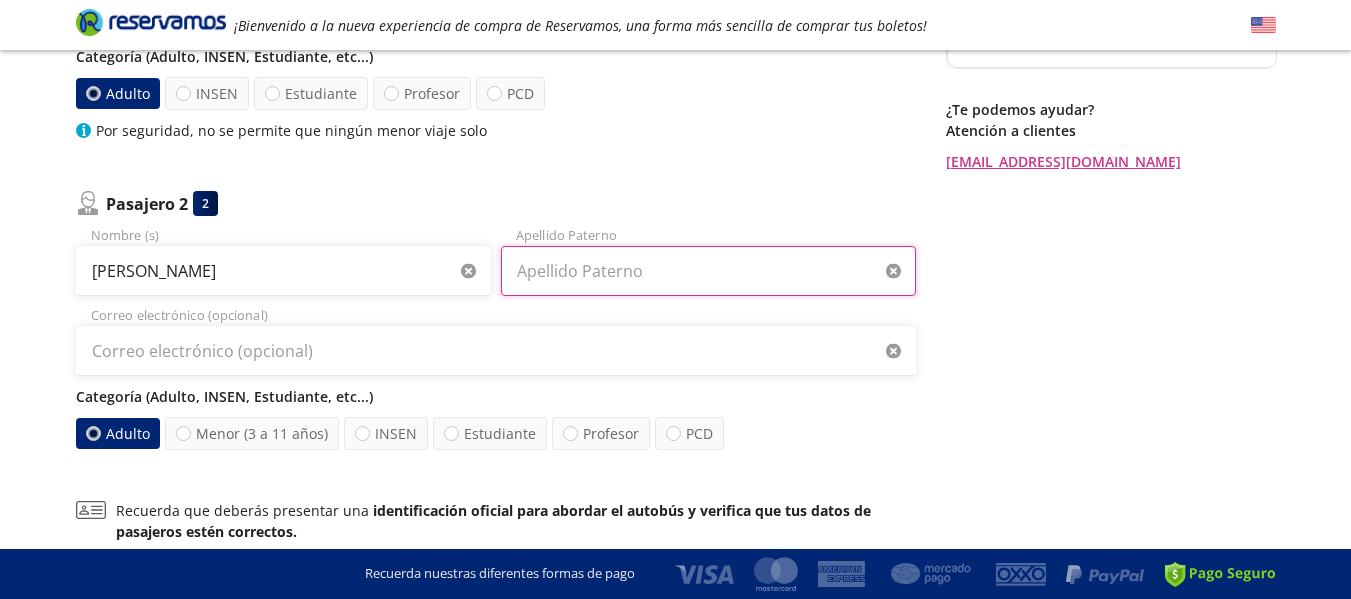 click on "Apellido Paterno" at bounding box center (708, 271) 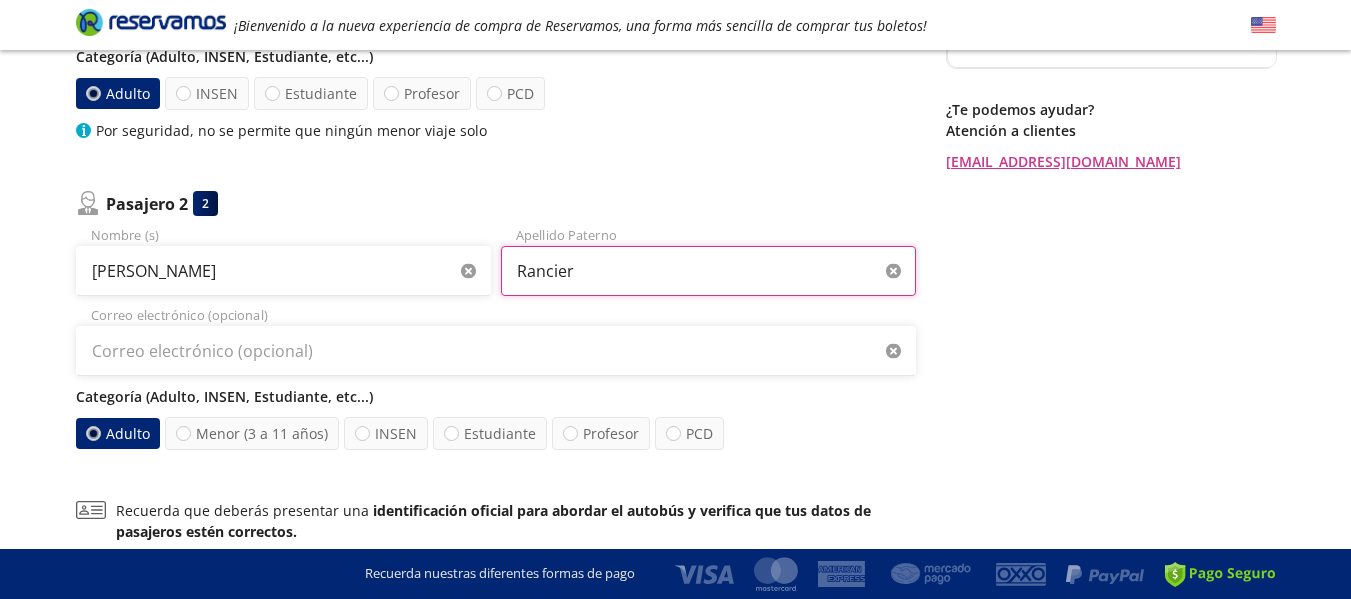 type on "Rancier" 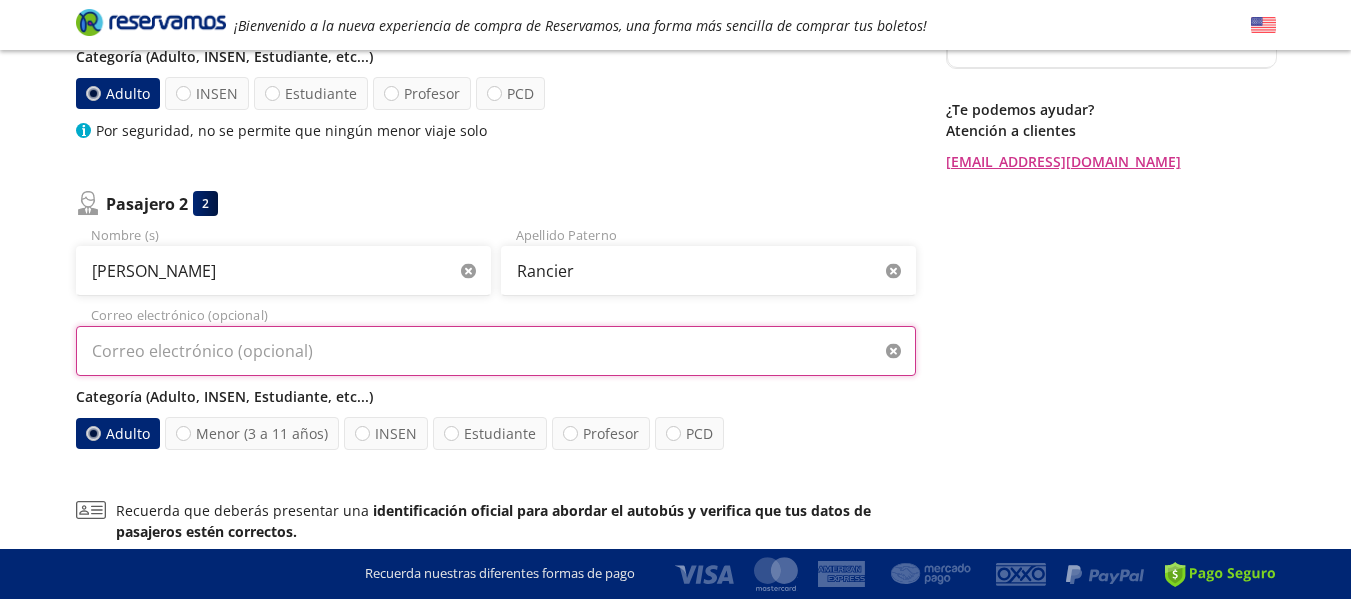 click on "Correo electrónico (opcional)" at bounding box center [496, 351] 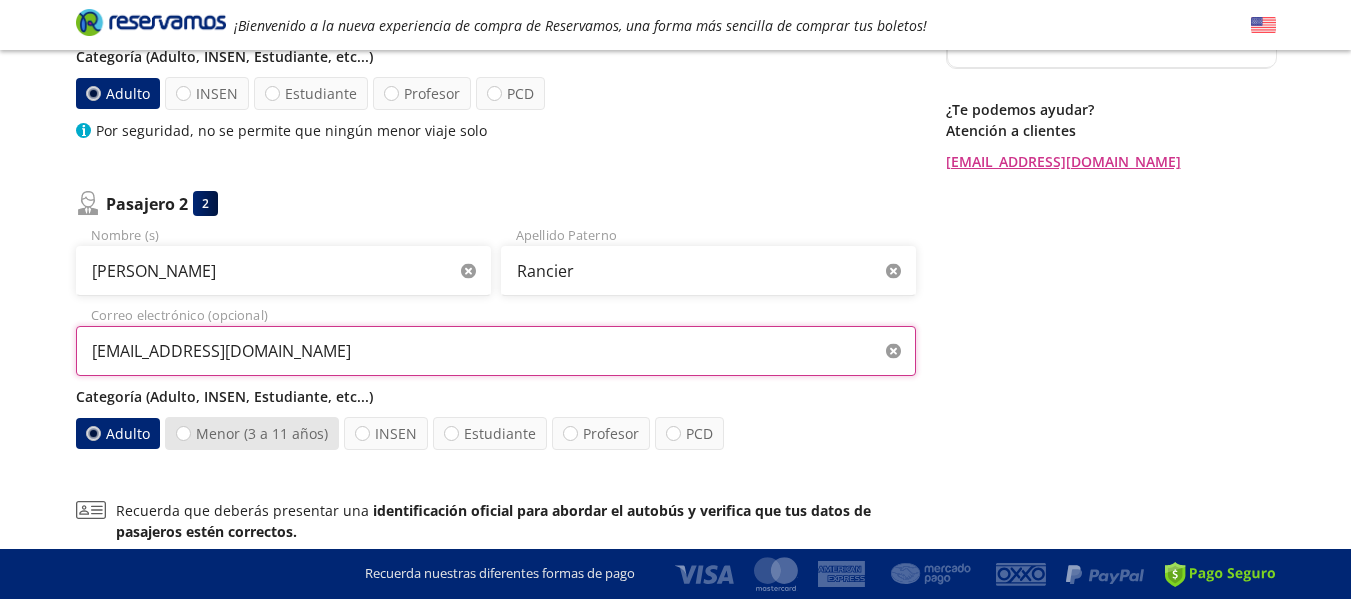 type on "[EMAIL_ADDRESS][DOMAIN_NAME]" 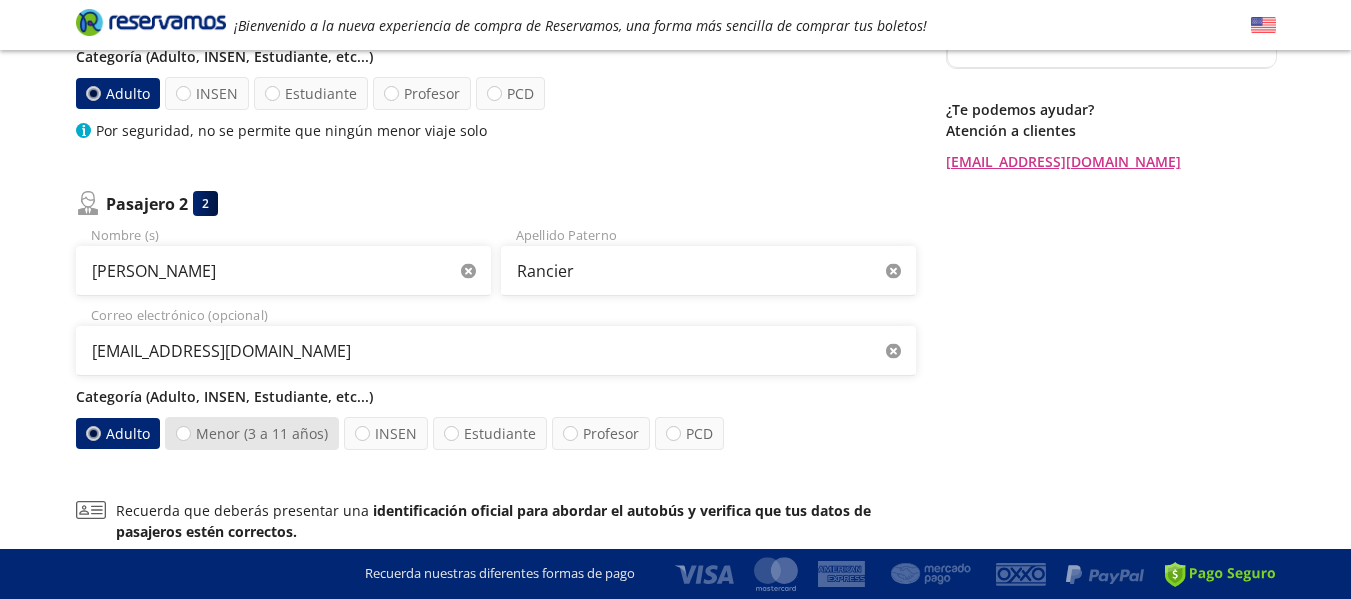 click on "Menor (3 a 11 años)" at bounding box center [252, 433] 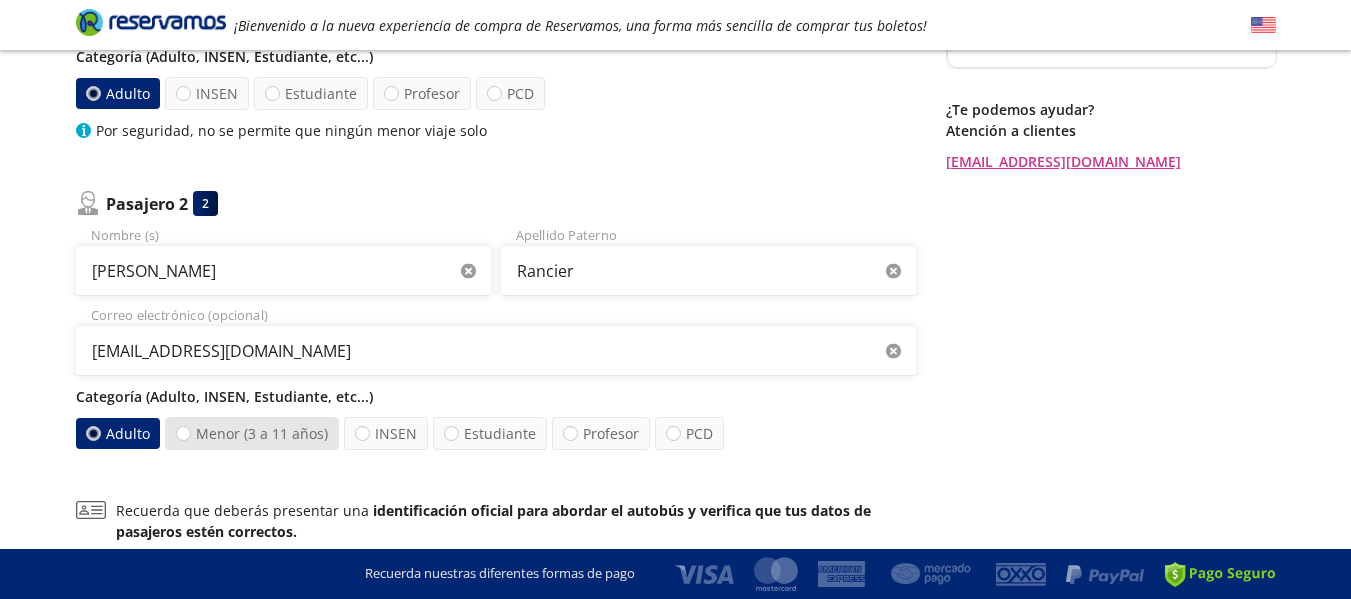 click on "Menor (3 a 11 años)" at bounding box center [183, 433] 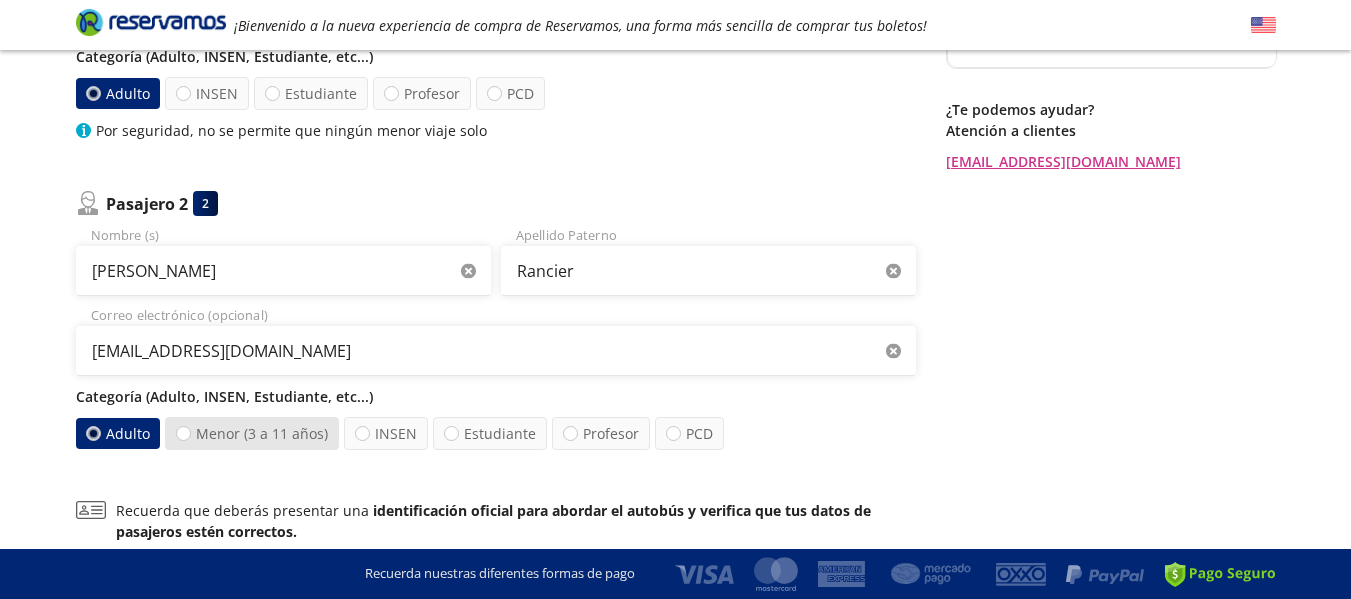 radio on "true" 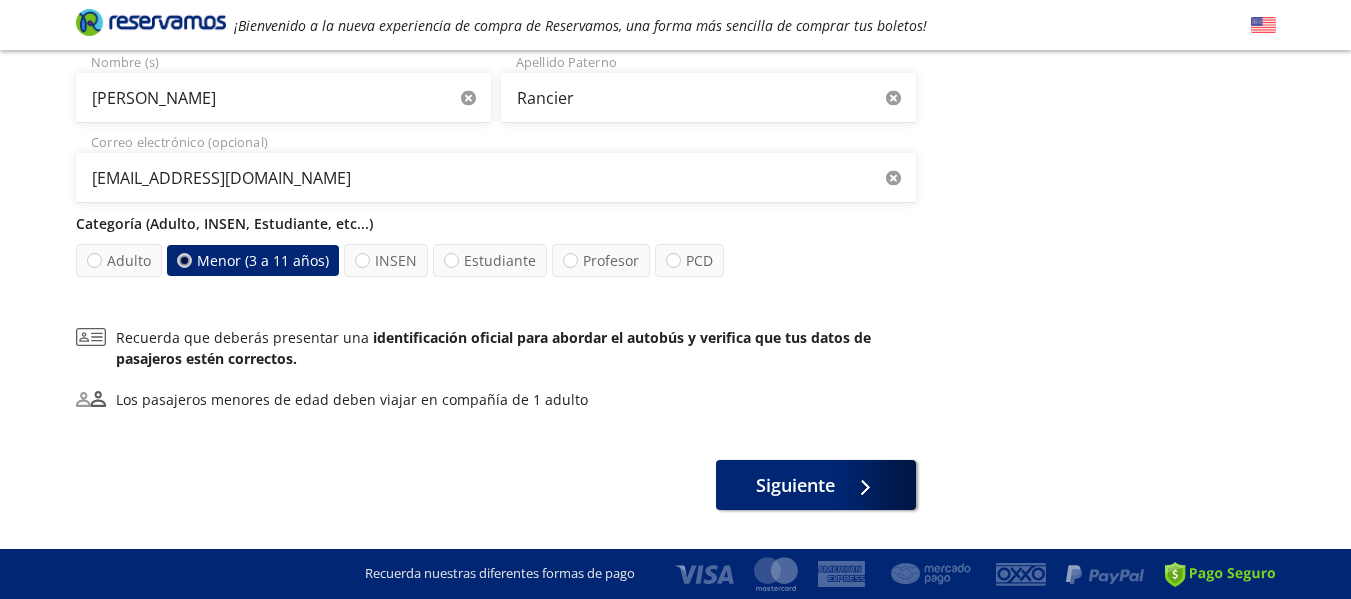 scroll, scrollTop: 568, scrollLeft: 0, axis: vertical 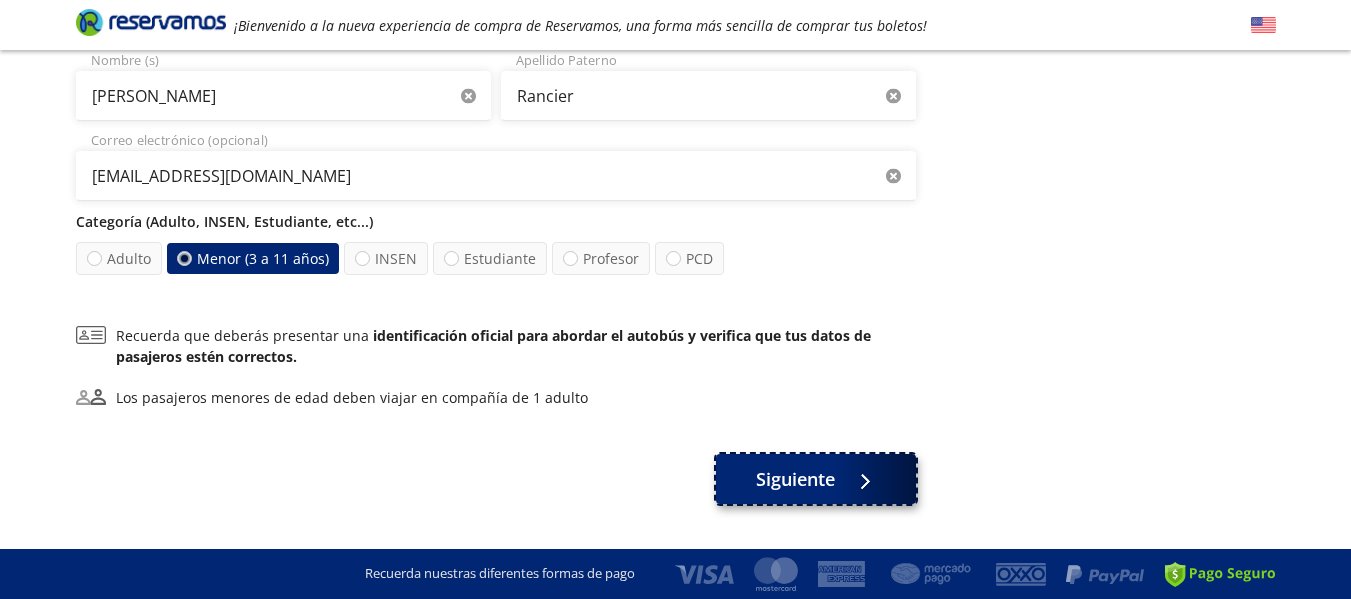 click on "Siguiente" at bounding box center [795, 479] 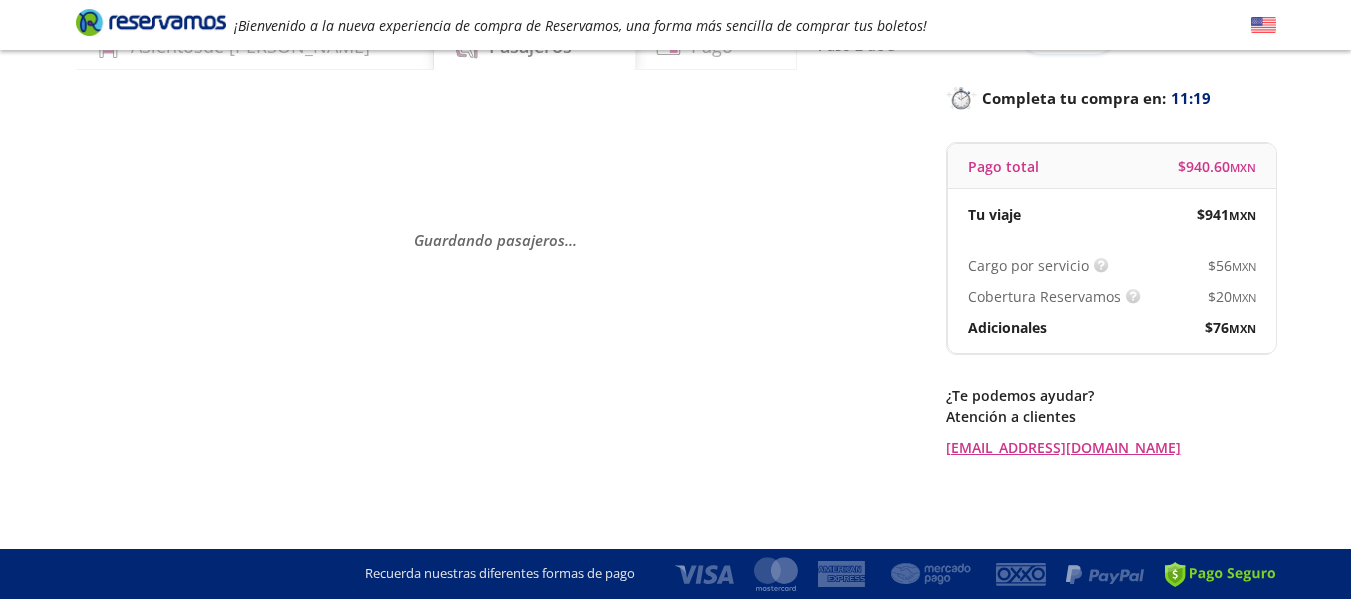 scroll, scrollTop: 0, scrollLeft: 0, axis: both 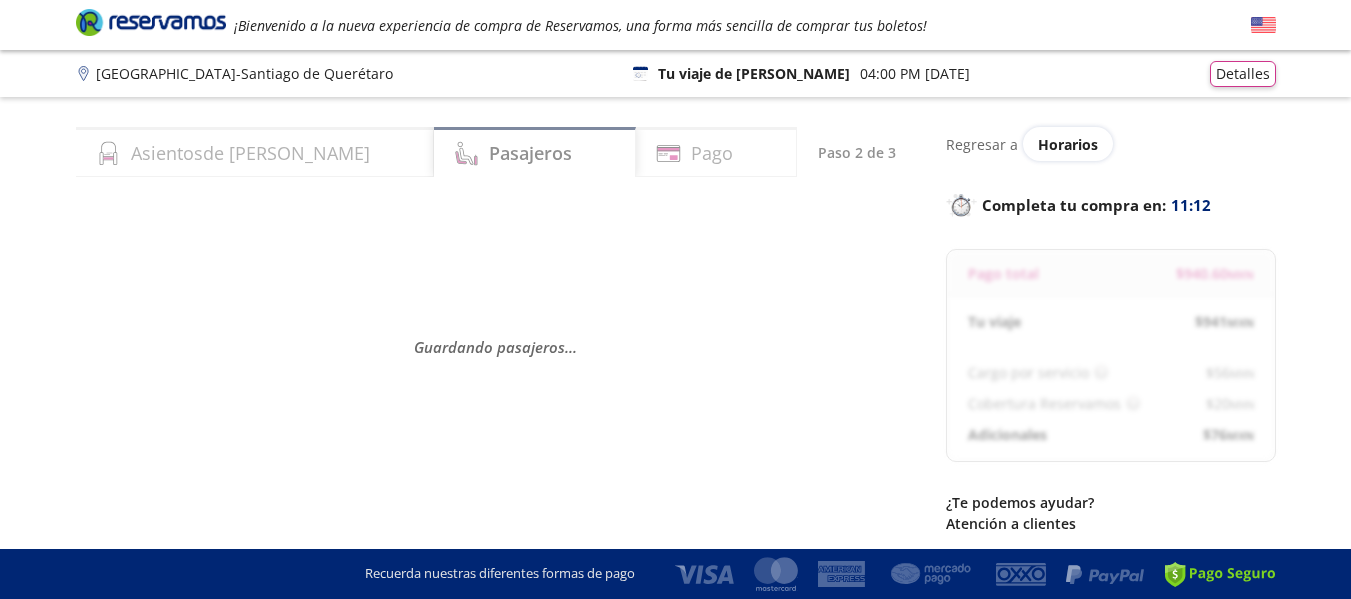 select on "MX" 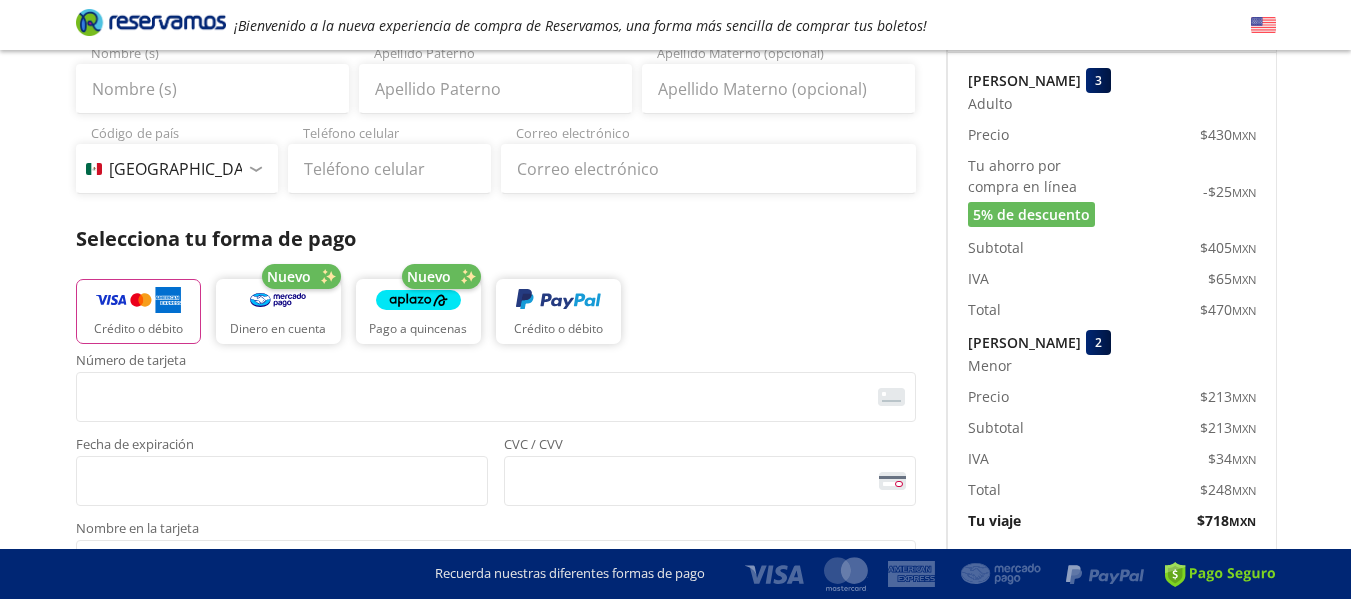 scroll, scrollTop: 245, scrollLeft: 0, axis: vertical 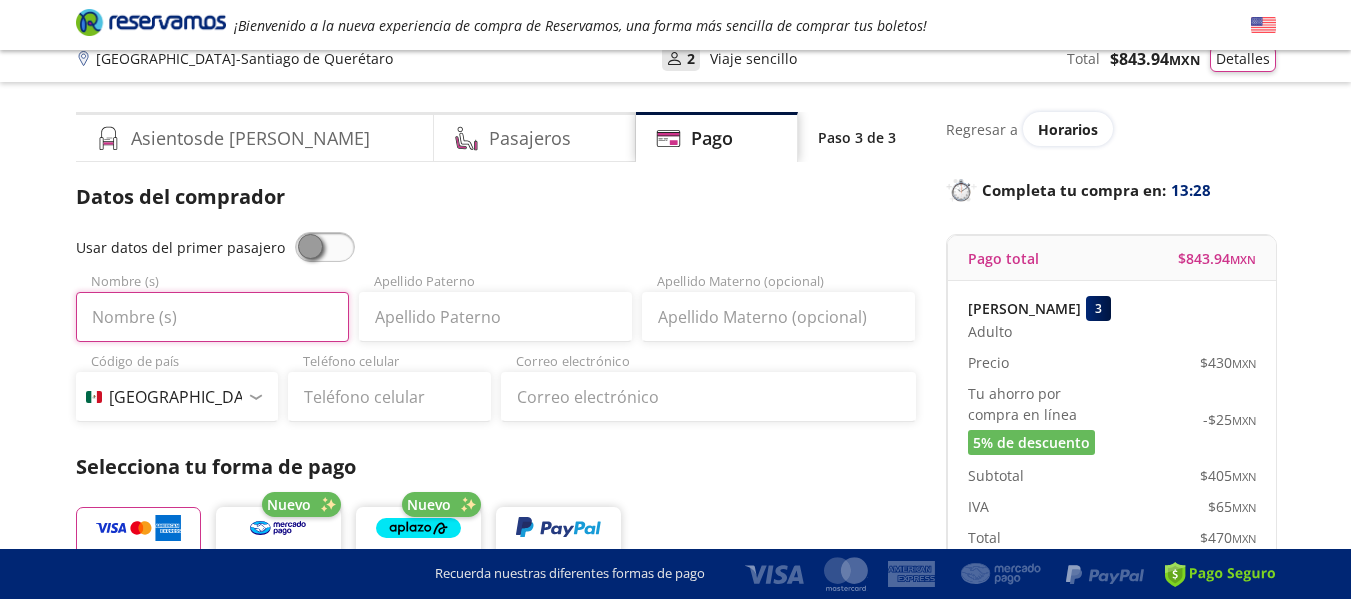 click on "Nombre (s)" at bounding box center (212, 317) 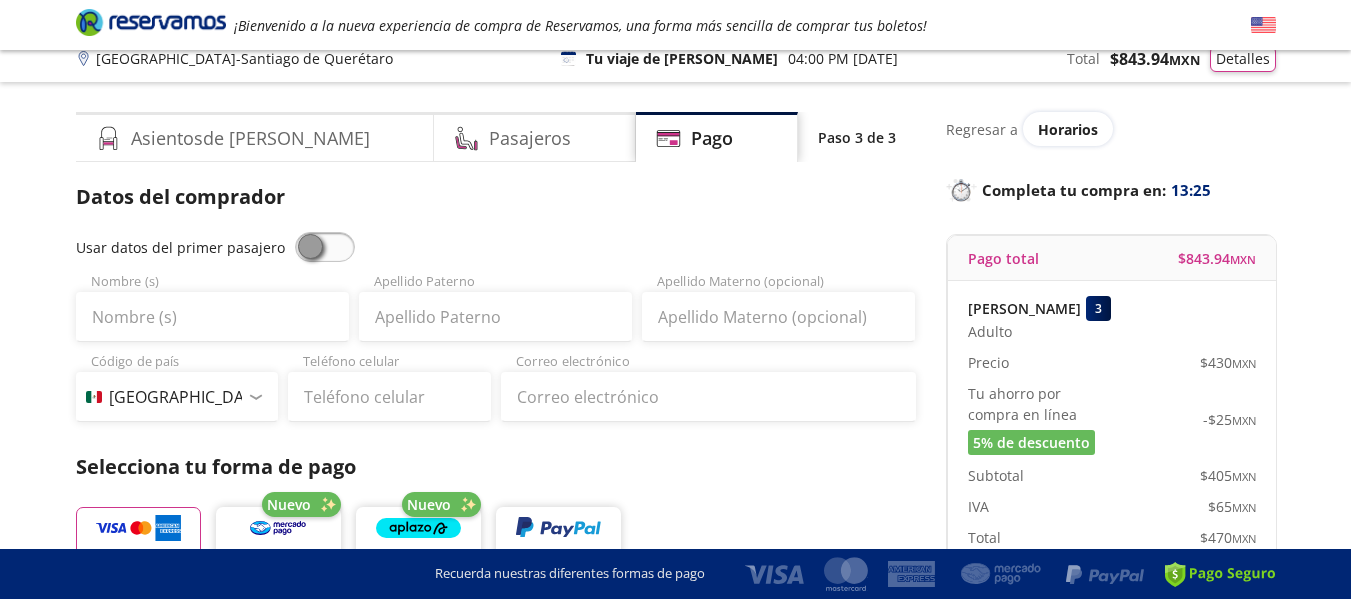 click at bounding box center [325, 247] 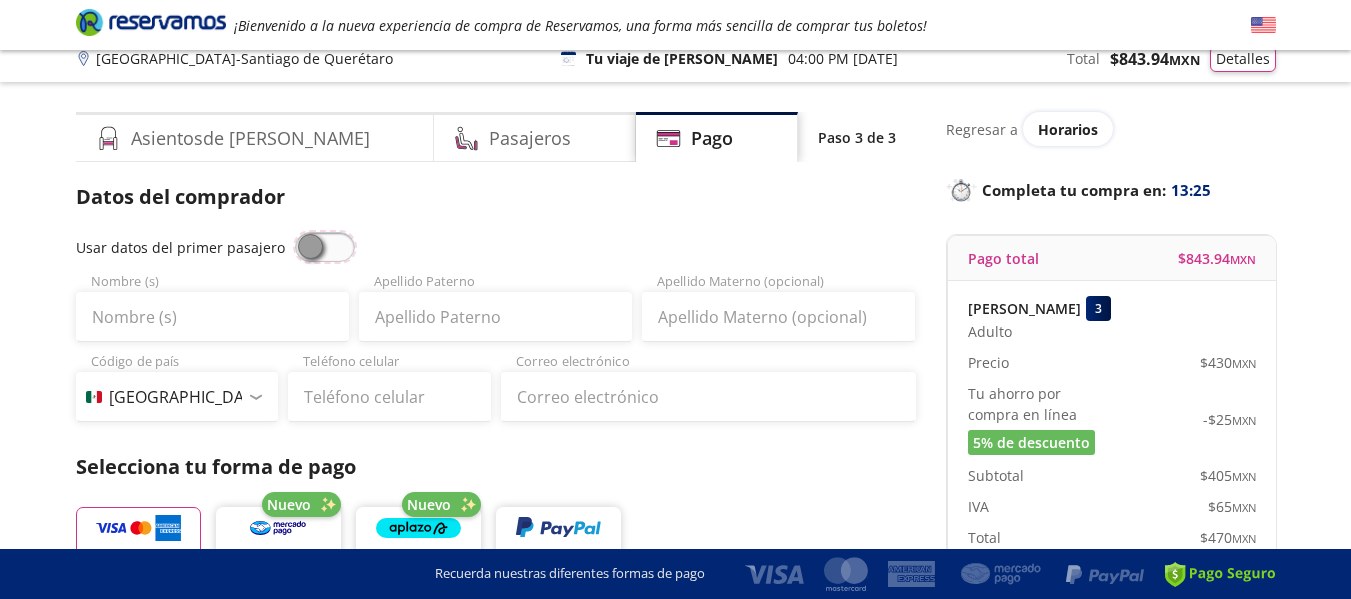 click at bounding box center [295, 232] 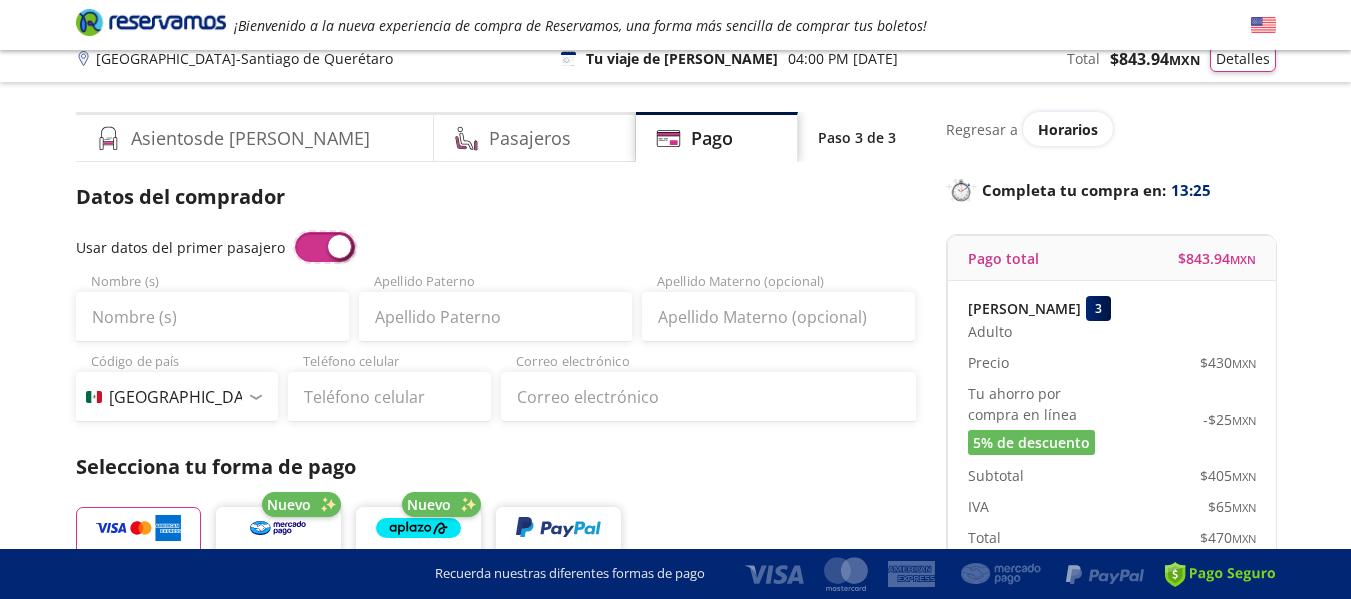 type on "[PERSON_NAME]" 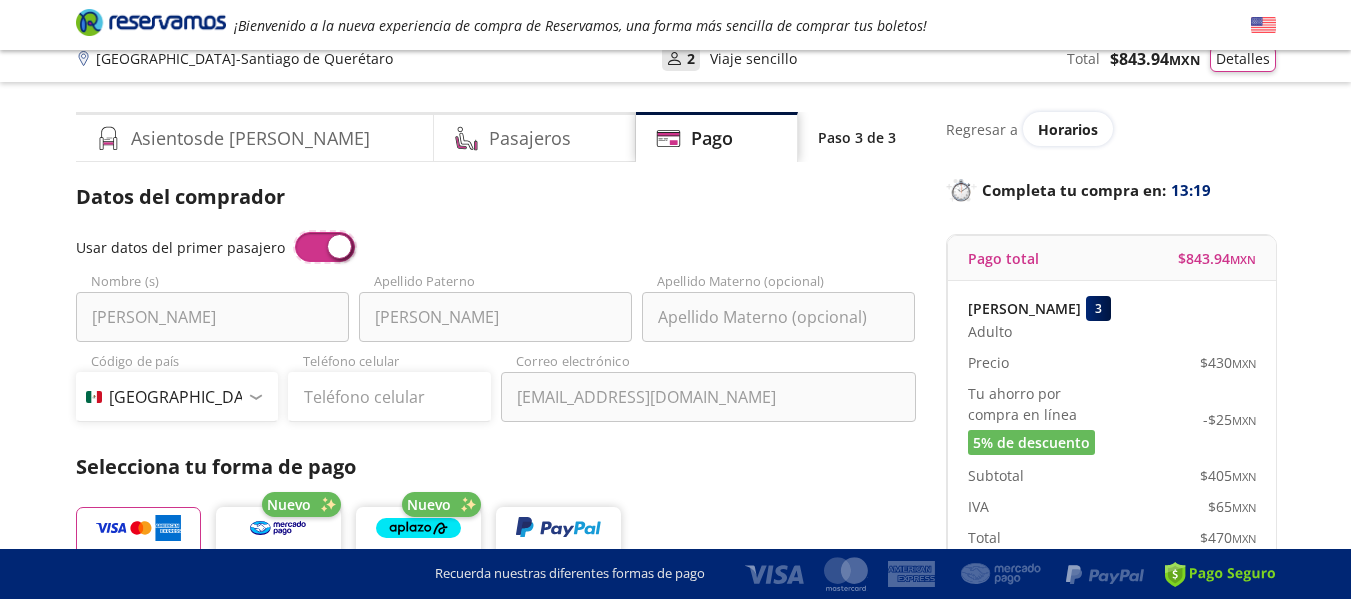 scroll, scrollTop: 17, scrollLeft: 0, axis: vertical 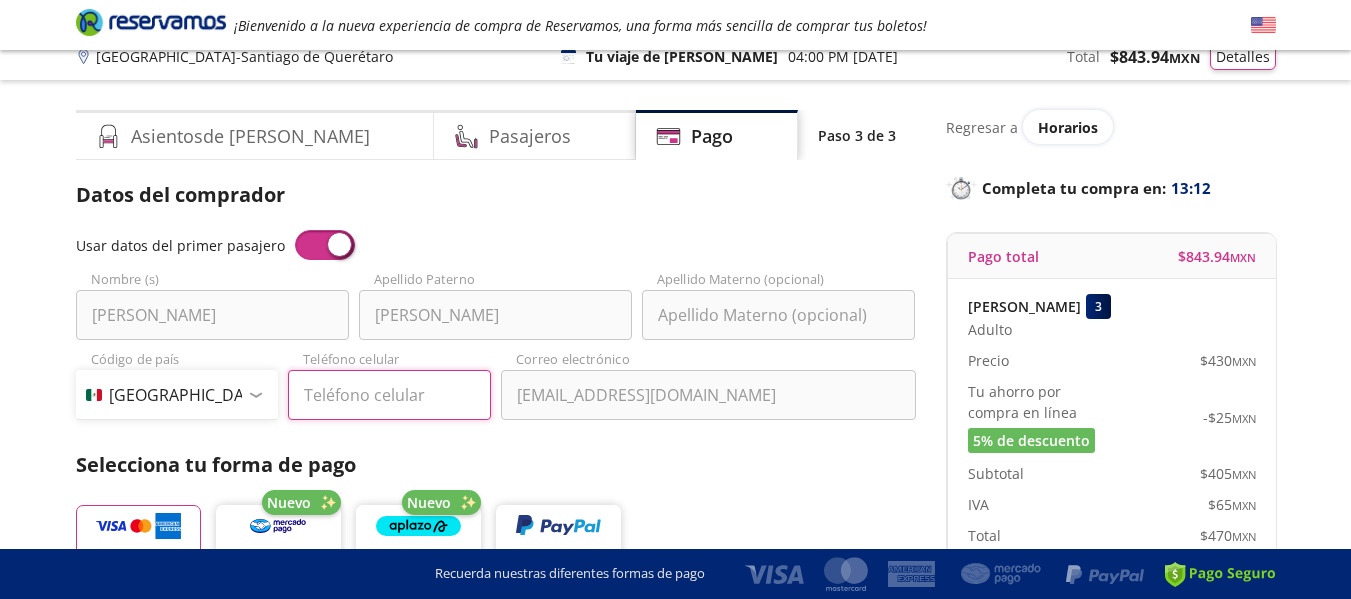 click on "Teléfono celular" at bounding box center [389, 395] 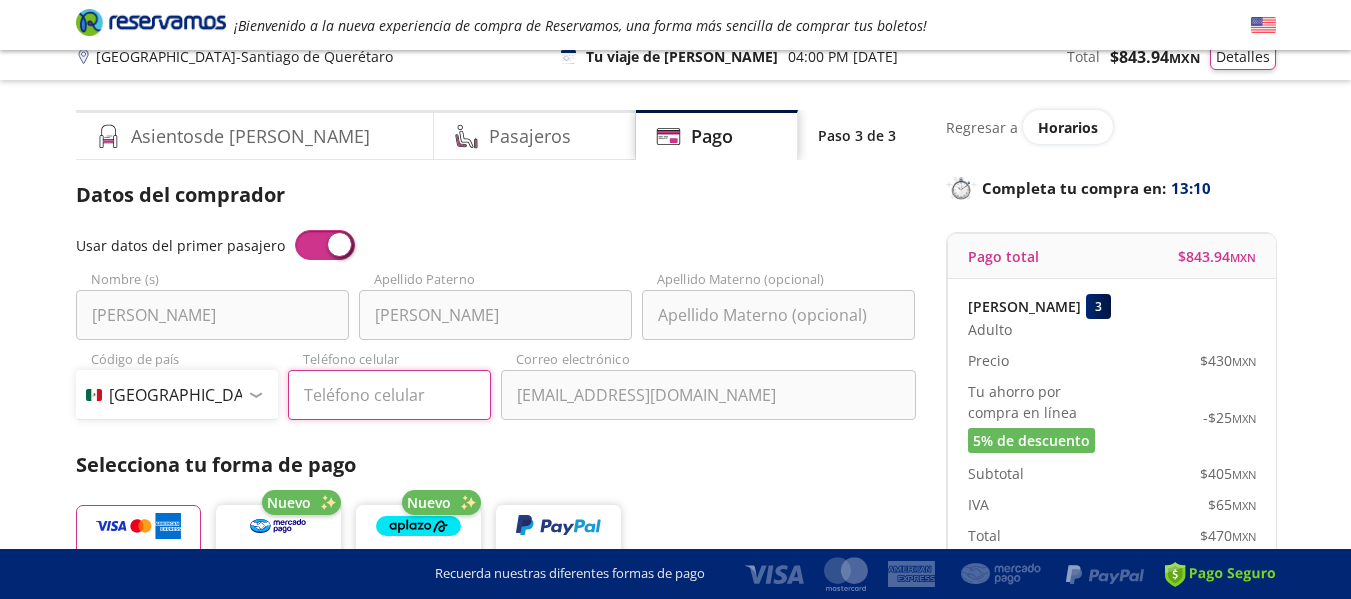 type on "55 3492 4670" 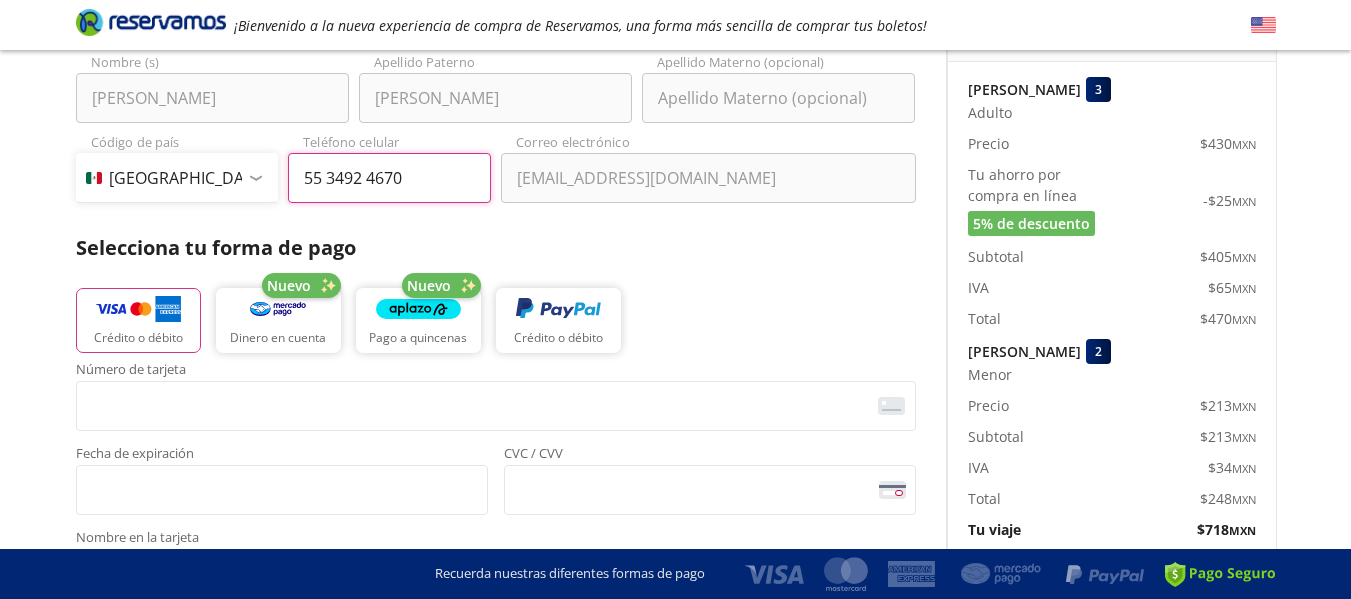 scroll, scrollTop: 231, scrollLeft: 0, axis: vertical 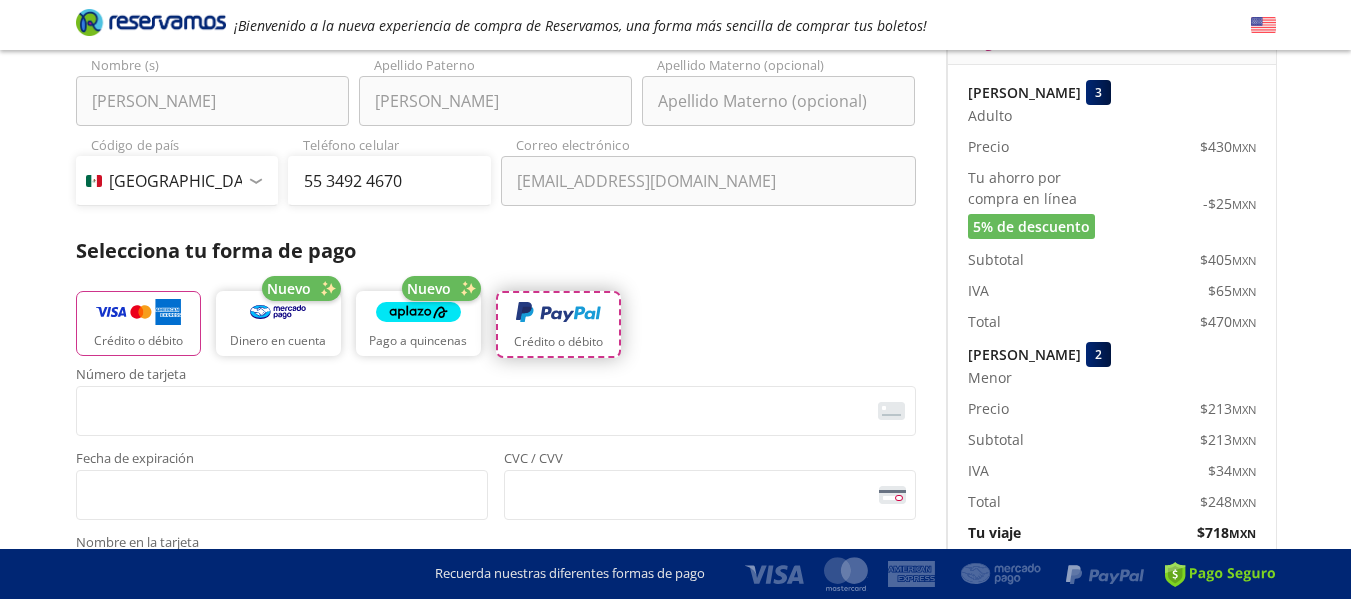 click at bounding box center (558, 313) 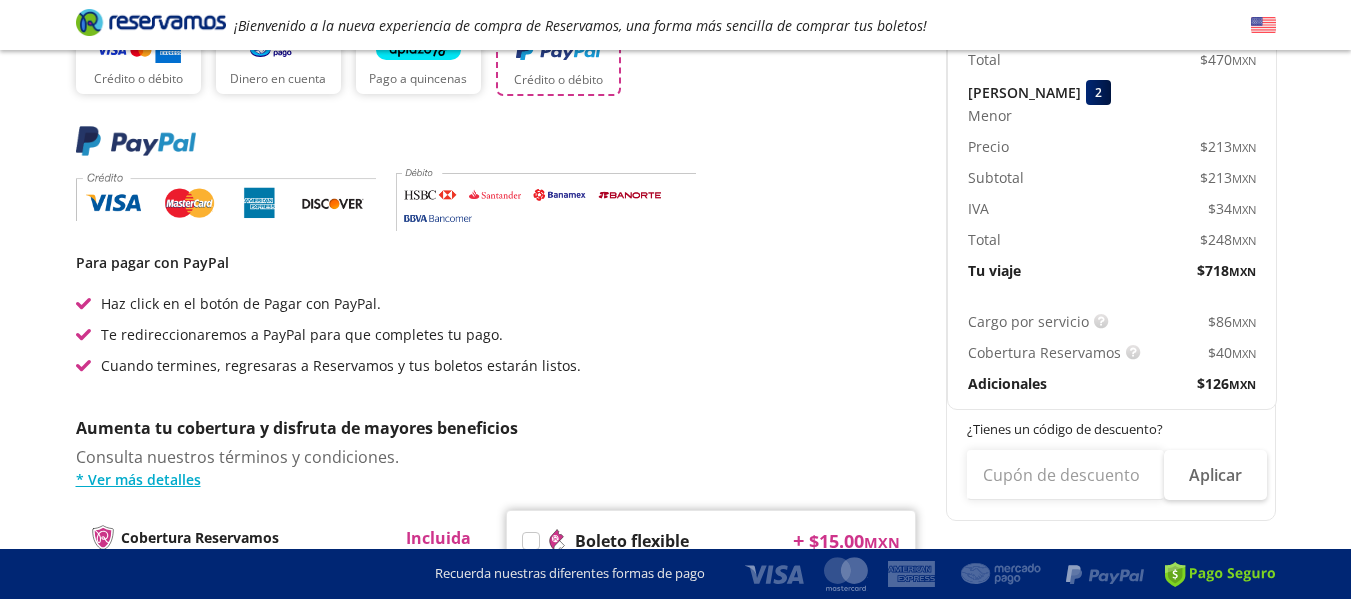 scroll, scrollTop: 495, scrollLeft: 0, axis: vertical 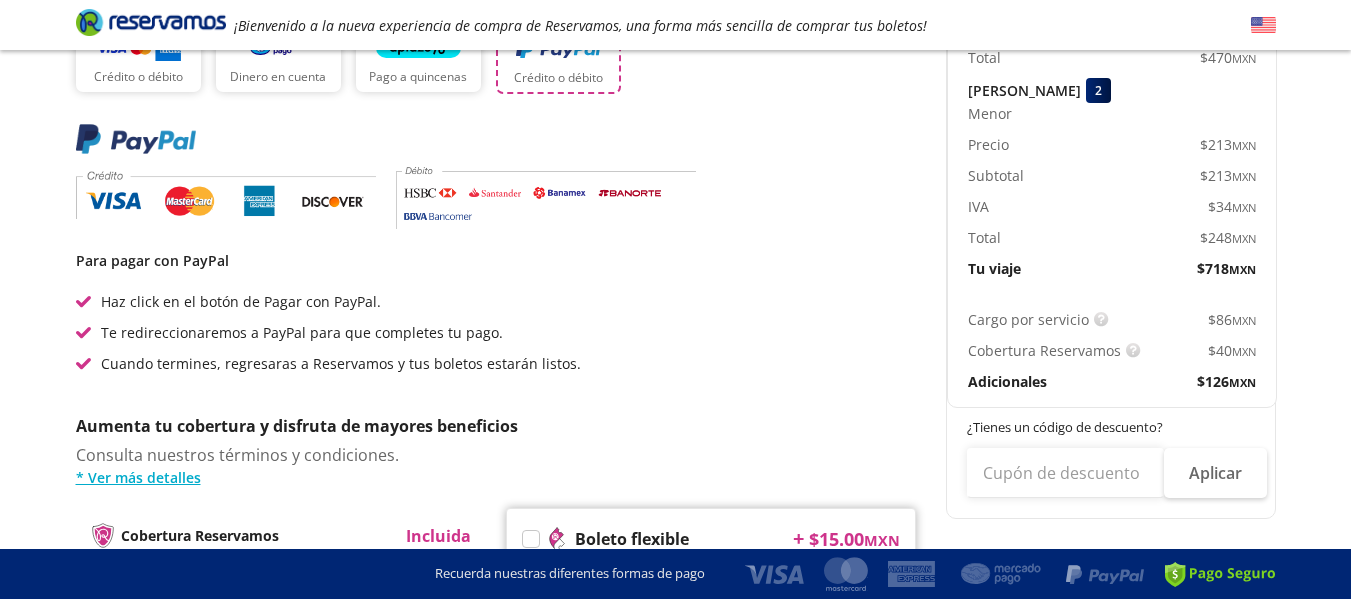 click on "Crédito o débito" at bounding box center (558, 78) 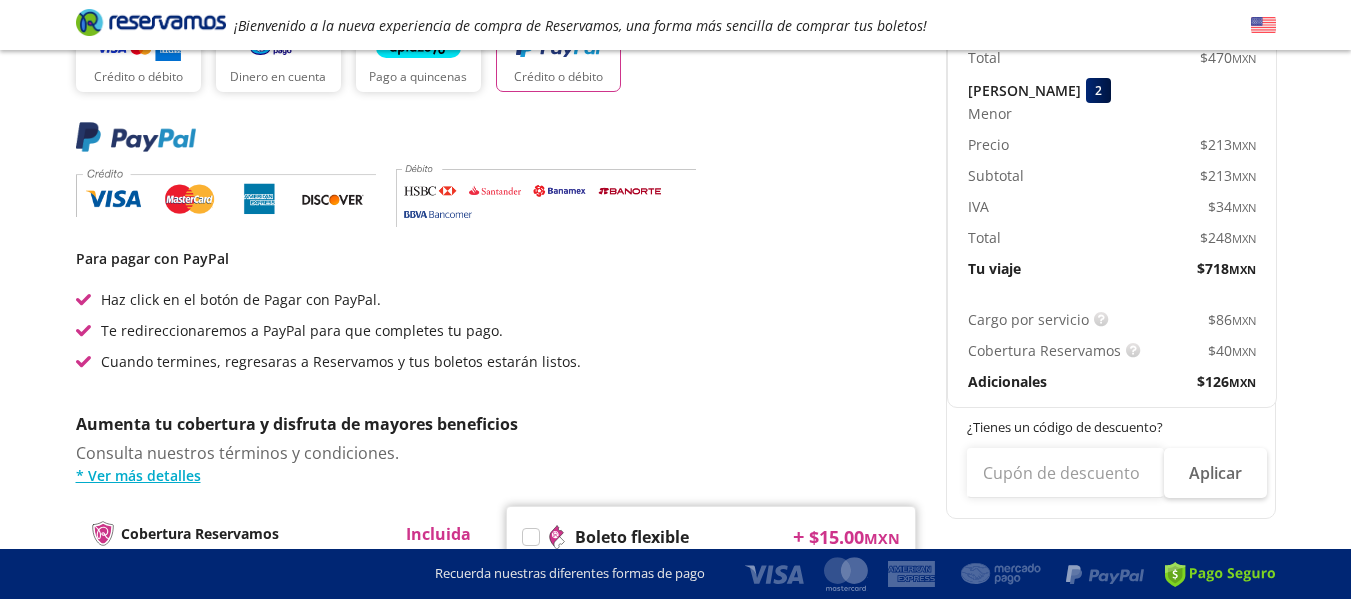 click at bounding box center [136, 137] 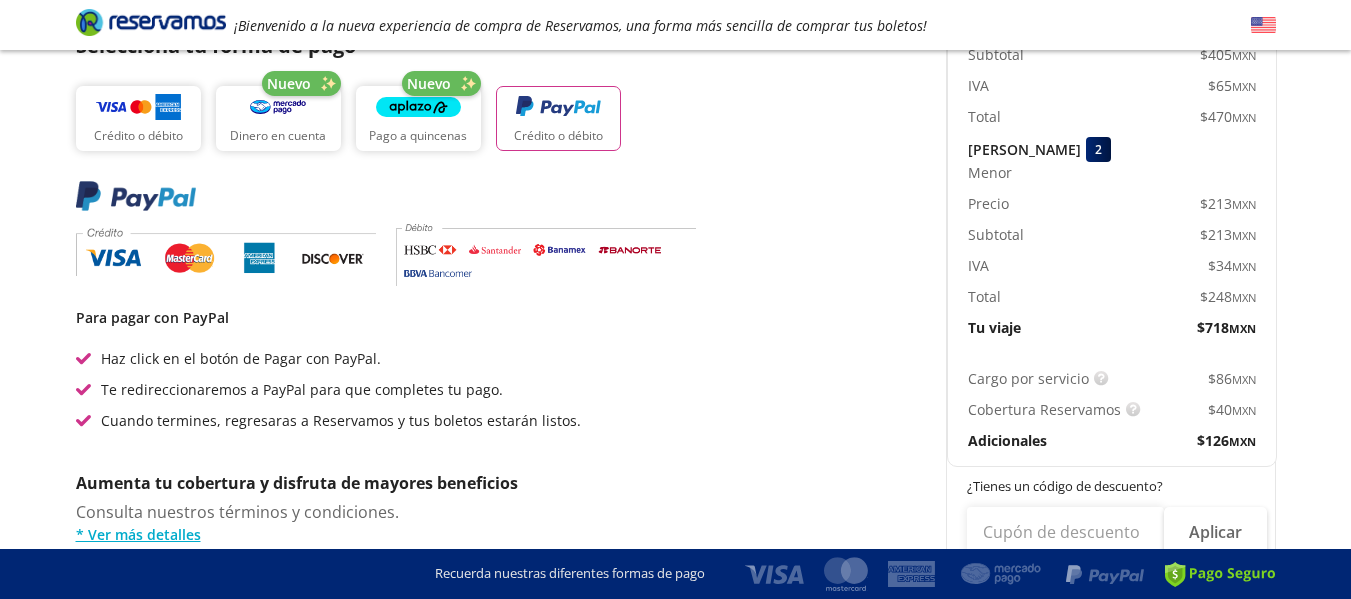 scroll, scrollTop: 431, scrollLeft: 0, axis: vertical 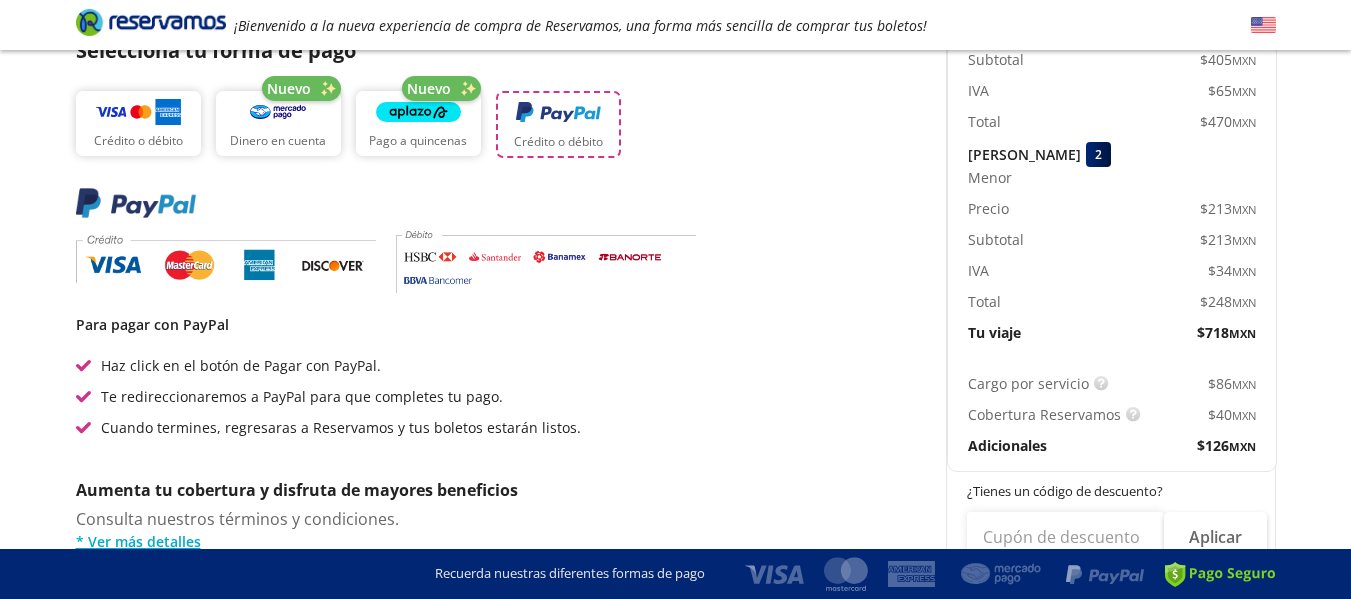 click at bounding box center (558, 113) 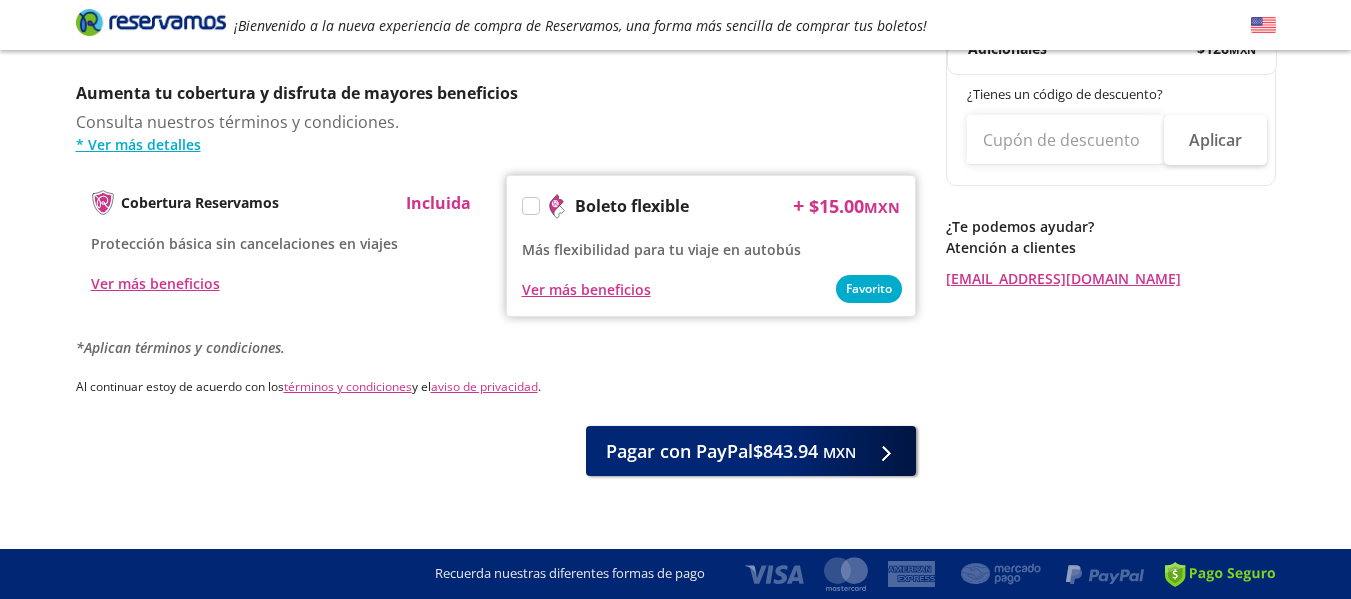 scroll, scrollTop: 836, scrollLeft: 0, axis: vertical 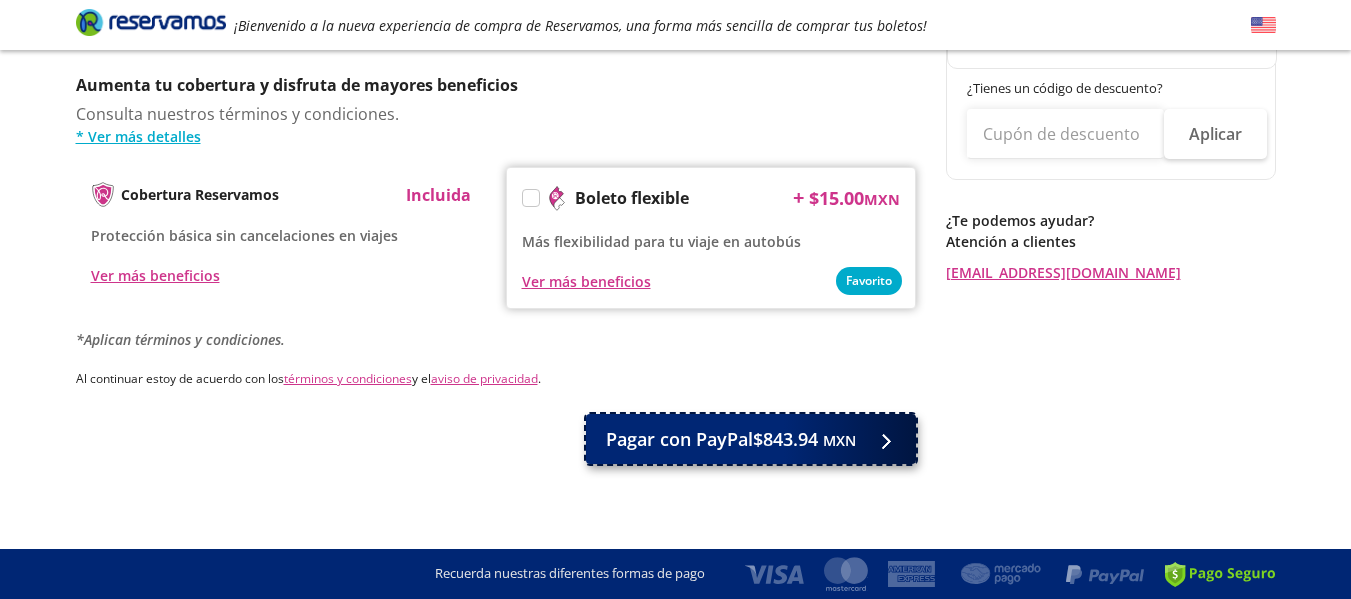 click on "Pagar con PayPal  $843.94   MXN" at bounding box center [731, 439] 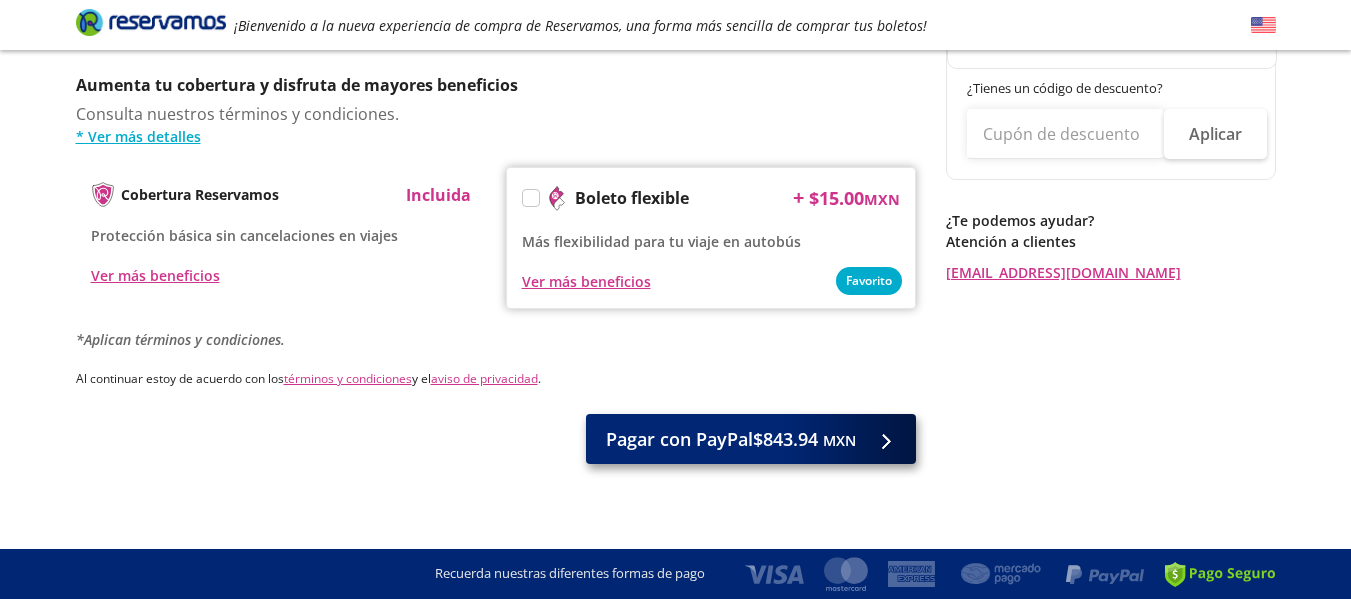 scroll, scrollTop: 0, scrollLeft: 0, axis: both 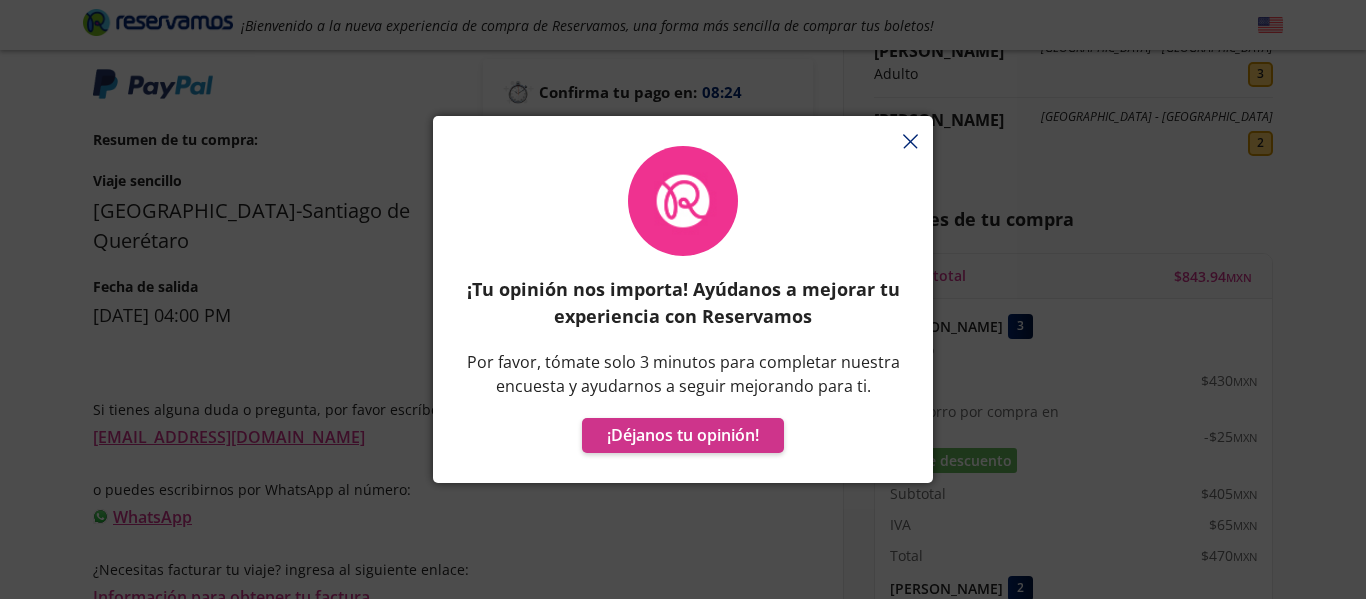 click on "¡Tu opinión nos importa! Ayúdanos a mejorar tu experiencia con Reservamos Por favor, tómate solo 3 minutos para completar nuestra encuesta y ayudarnos a seguir mejorando para ti. ¡Déjanos tu opinión!" at bounding box center [683, 309] 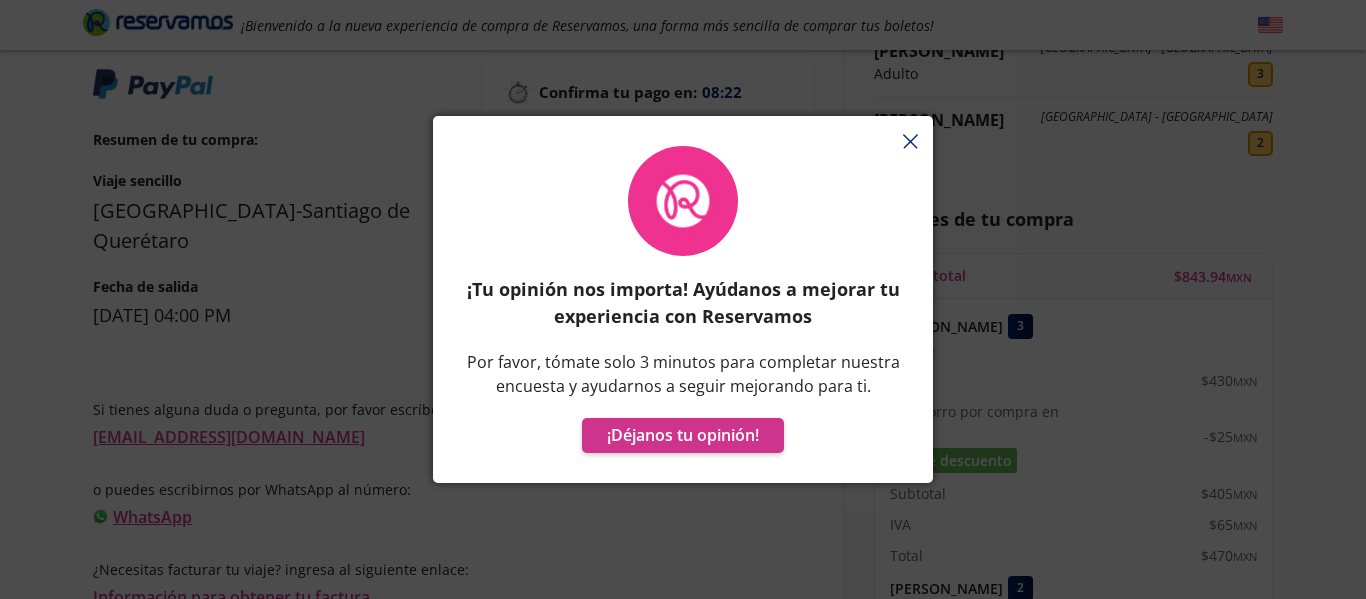 click on "¡Tu opinión nos importa! Ayúdanos a mejorar tu experiencia con Reservamos Por favor, tómate solo 3 minutos para completar nuestra encuesta y ayudarnos a seguir mejorando para ti. ¡Déjanos tu opinión!" at bounding box center (683, 309) 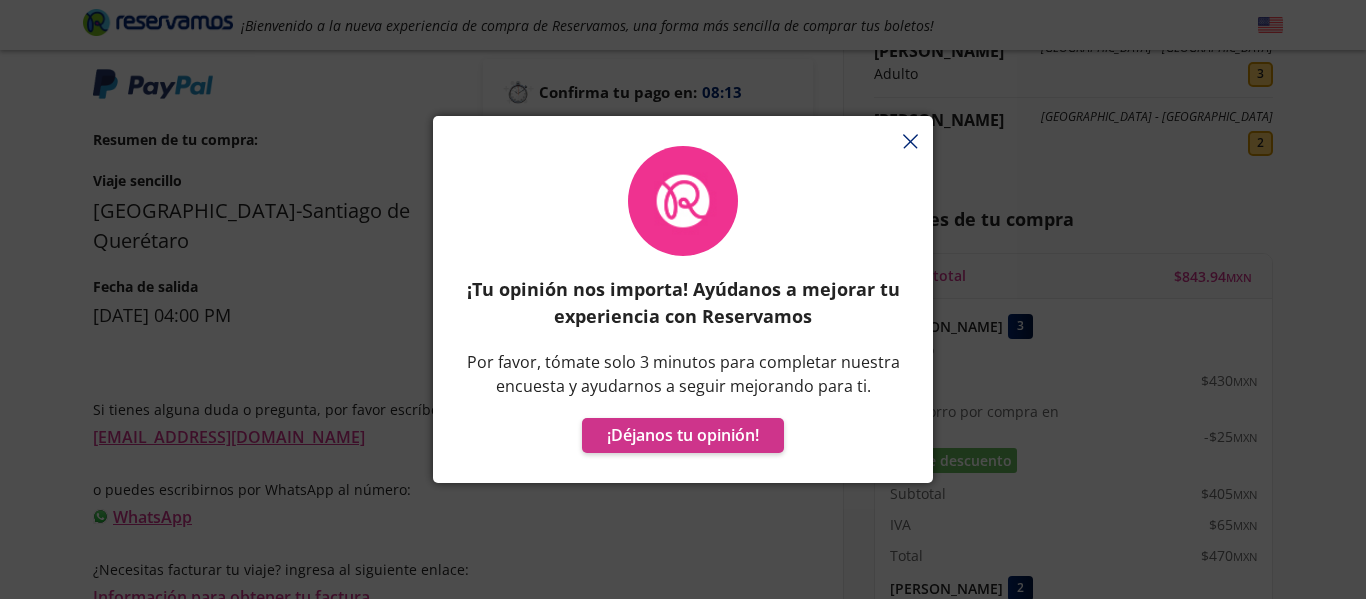 click on "¡Tu opinión nos importa! Ayúdanos a mejorar tu experiencia con Reservamos Por favor, tómate solo 3 minutos para completar nuestra encuesta y ayudarnos a seguir mejorando para ti. ¡Déjanos tu opinión!" at bounding box center (683, 309) 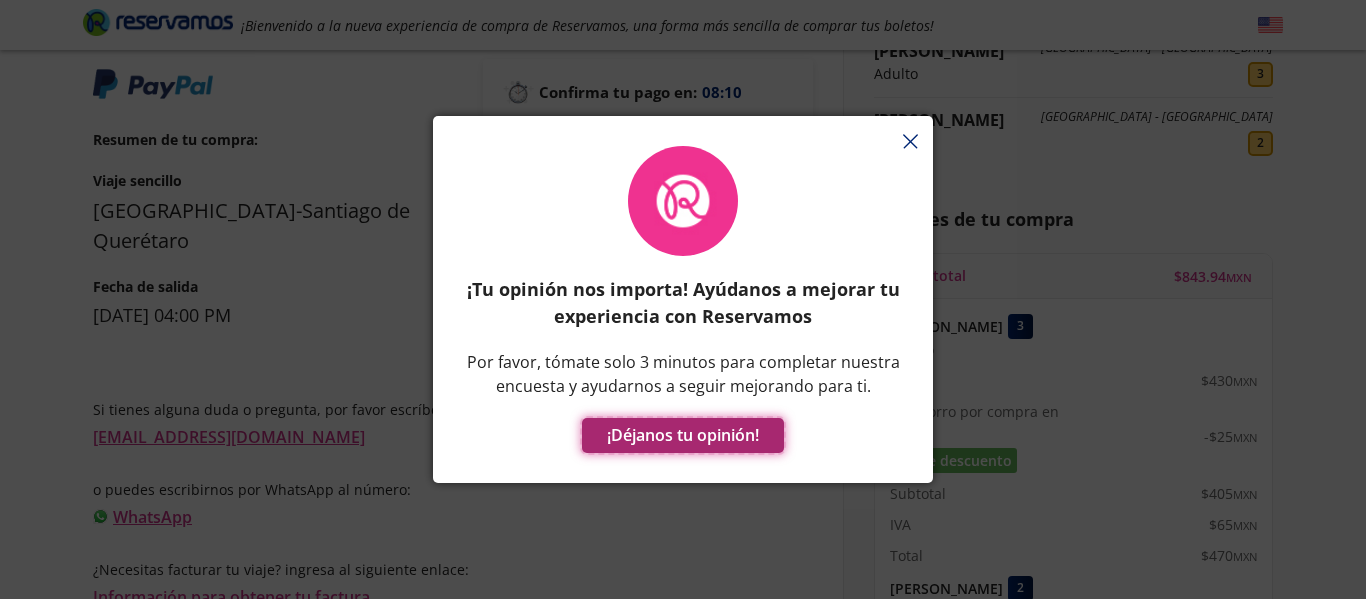 click on "¡Déjanos tu opinión!" at bounding box center [683, 435] 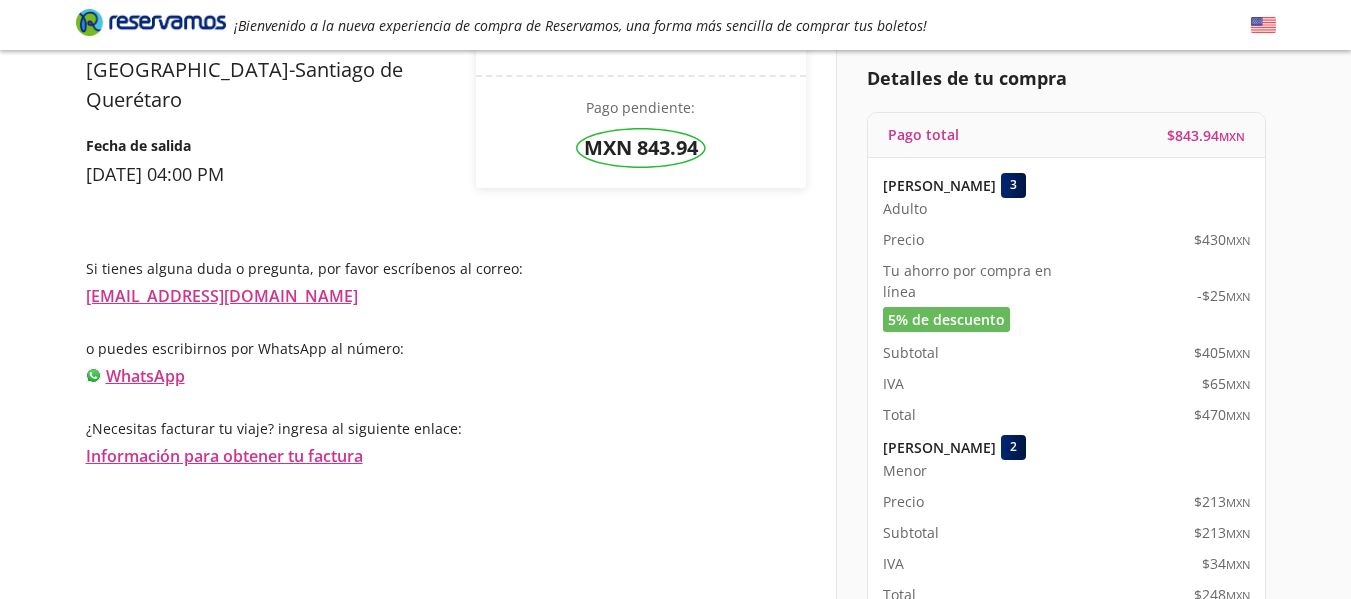 scroll, scrollTop: 295, scrollLeft: 0, axis: vertical 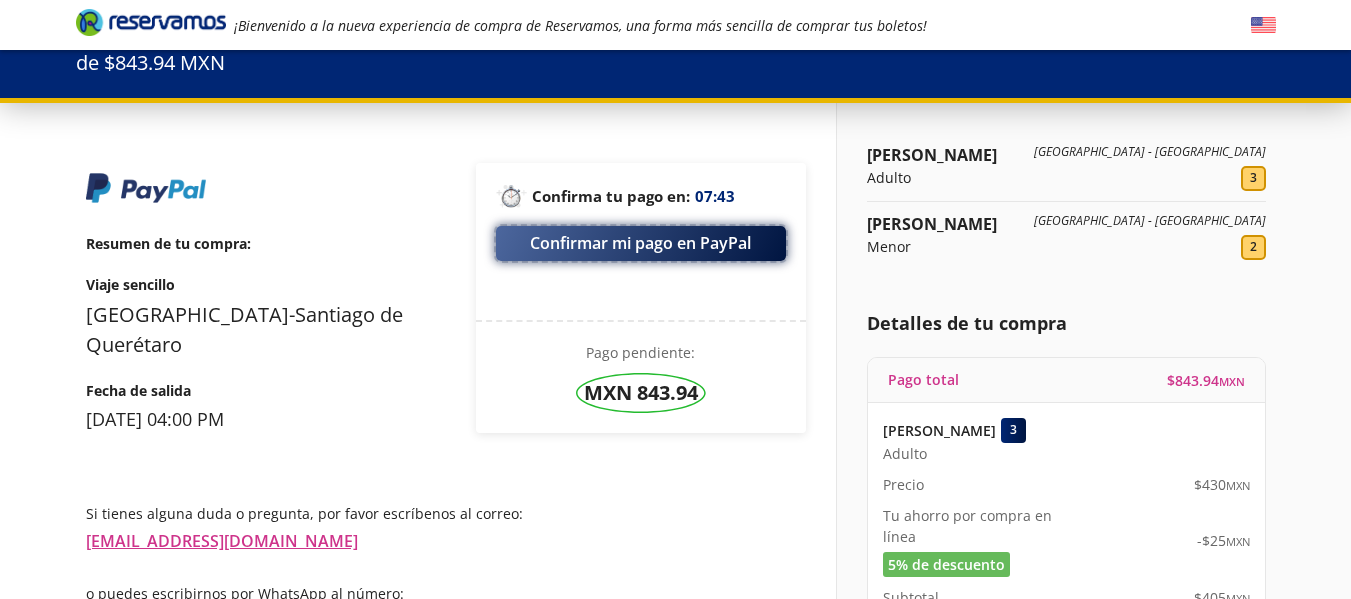 click on "Confirmar mi pago en PayPal" at bounding box center [641, 243] 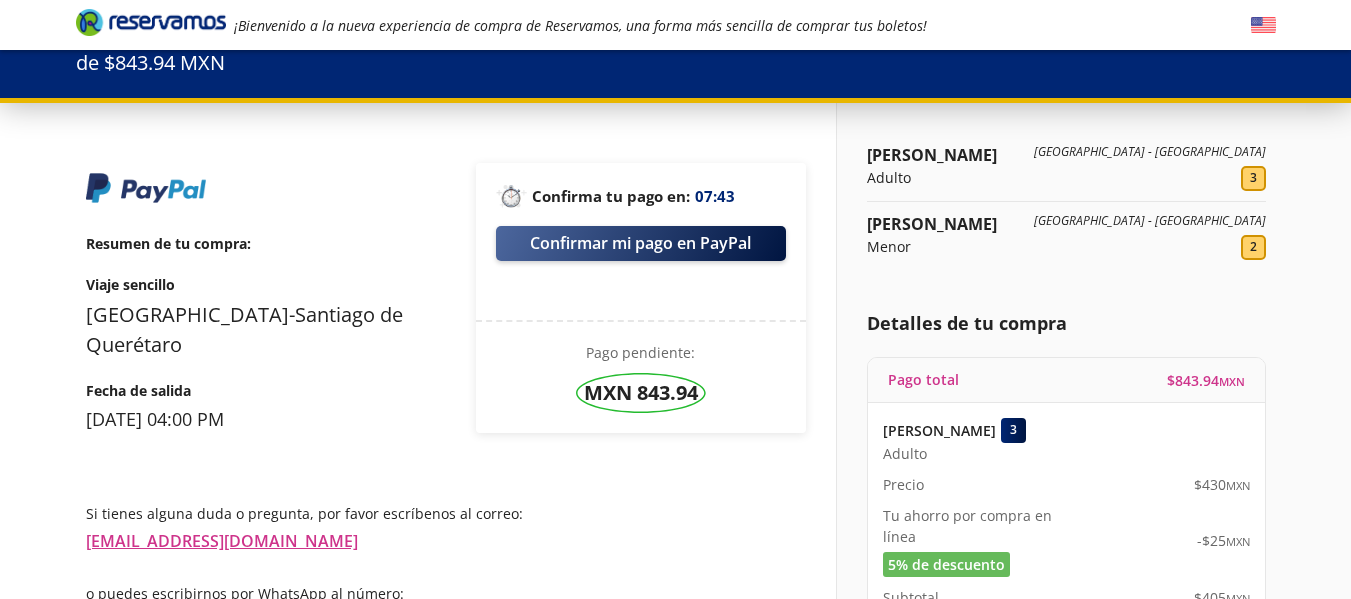 scroll, scrollTop: 0, scrollLeft: 0, axis: both 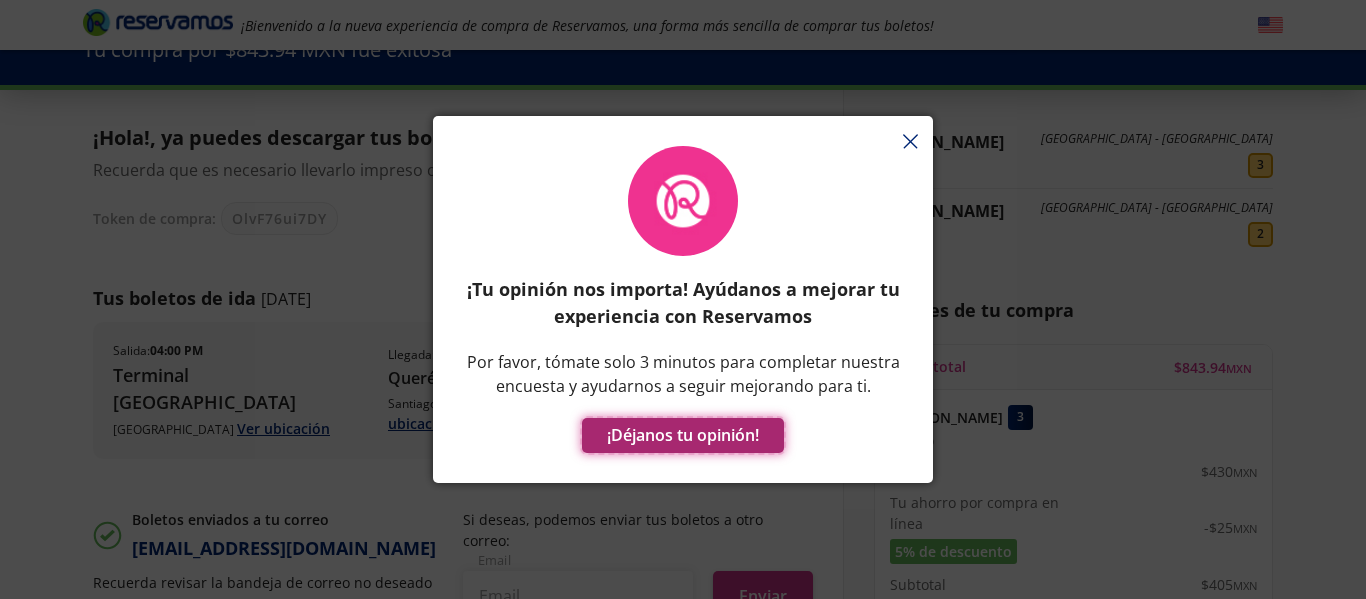 click on "¡Déjanos tu opinión!" at bounding box center [683, 435] 